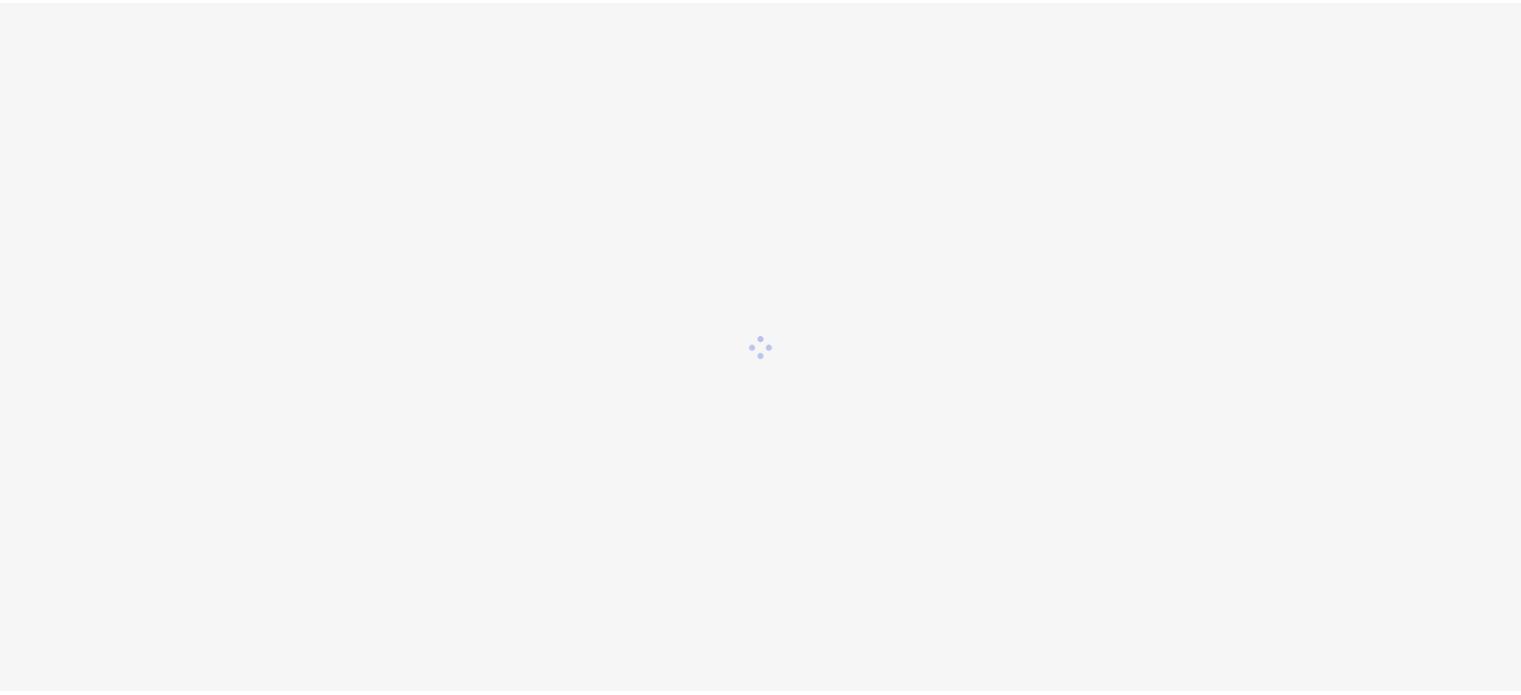 scroll, scrollTop: 0, scrollLeft: 0, axis: both 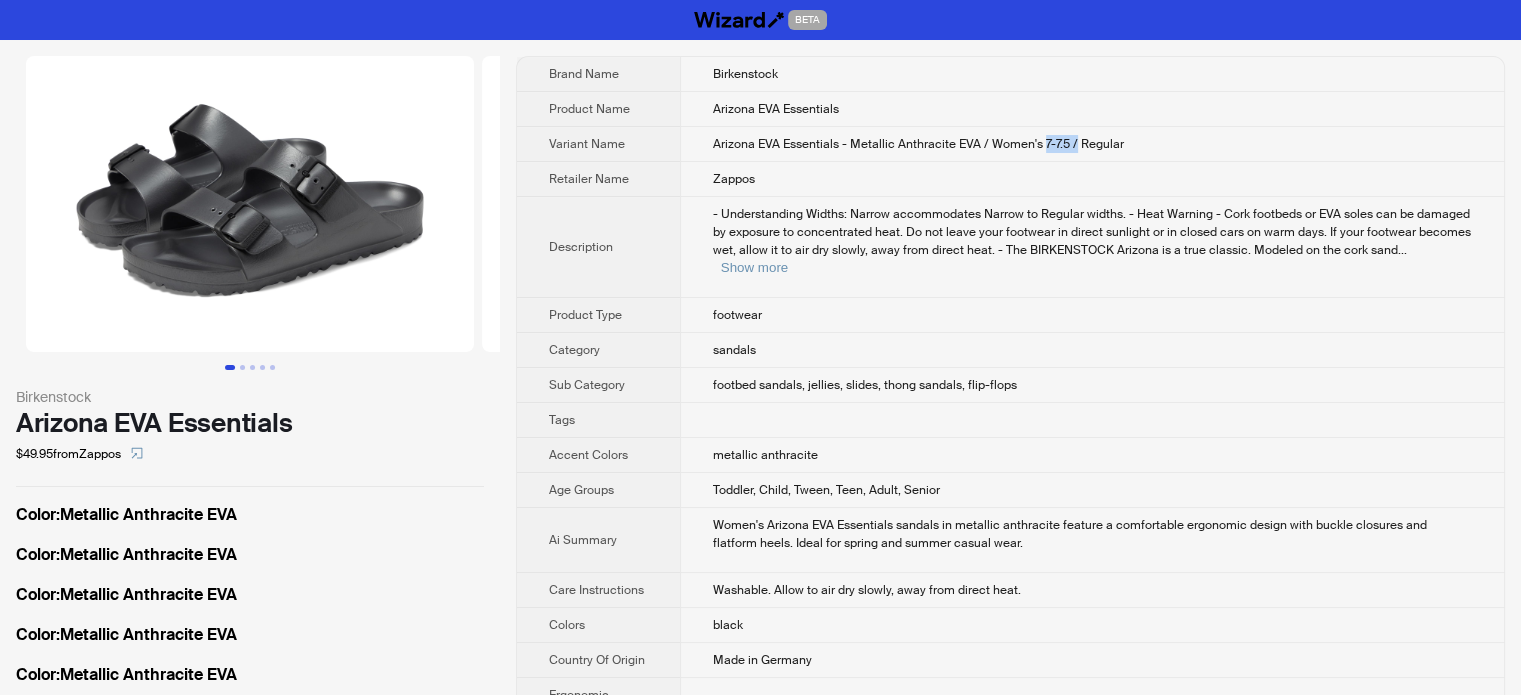 drag, startPoint x: 1040, startPoint y: 137, endPoint x: 1071, endPoint y: 142, distance: 31.400637 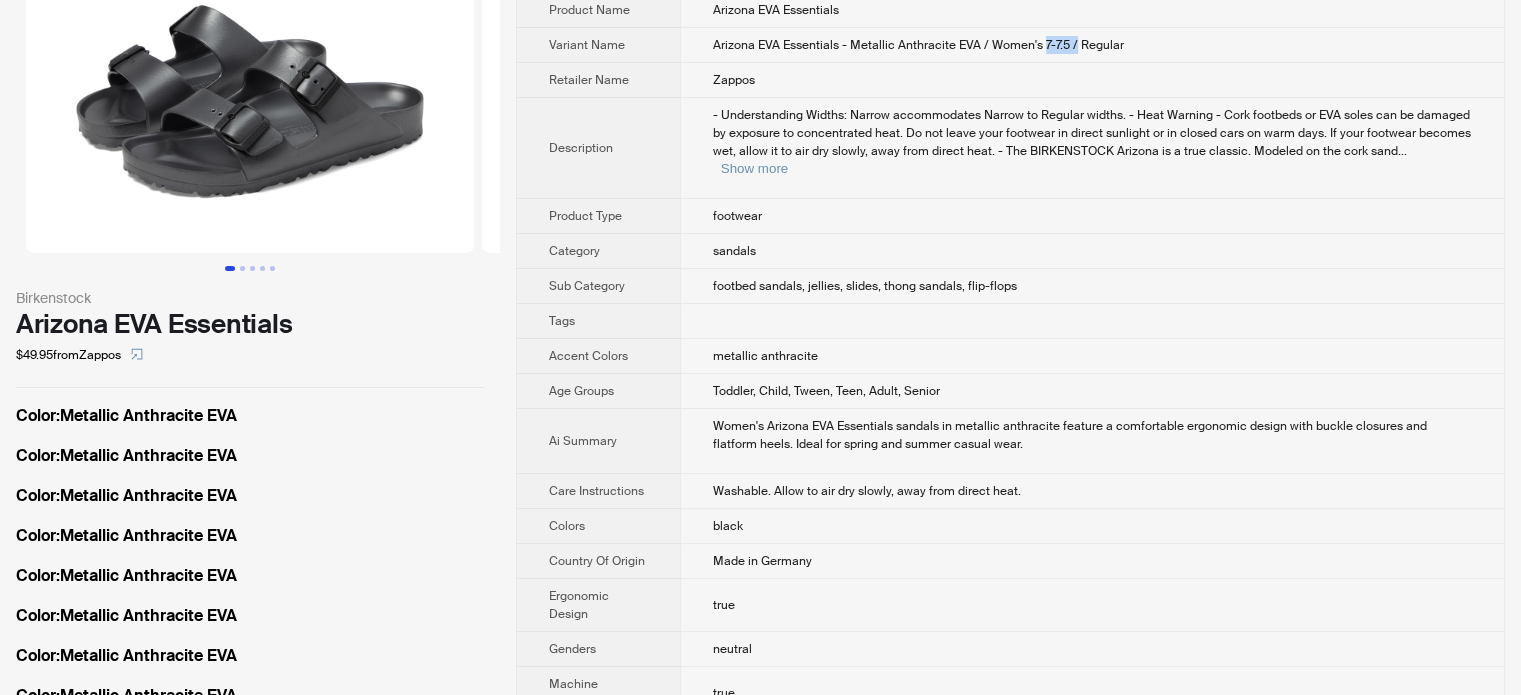 scroll, scrollTop: 100, scrollLeft: 0, axis: vertical 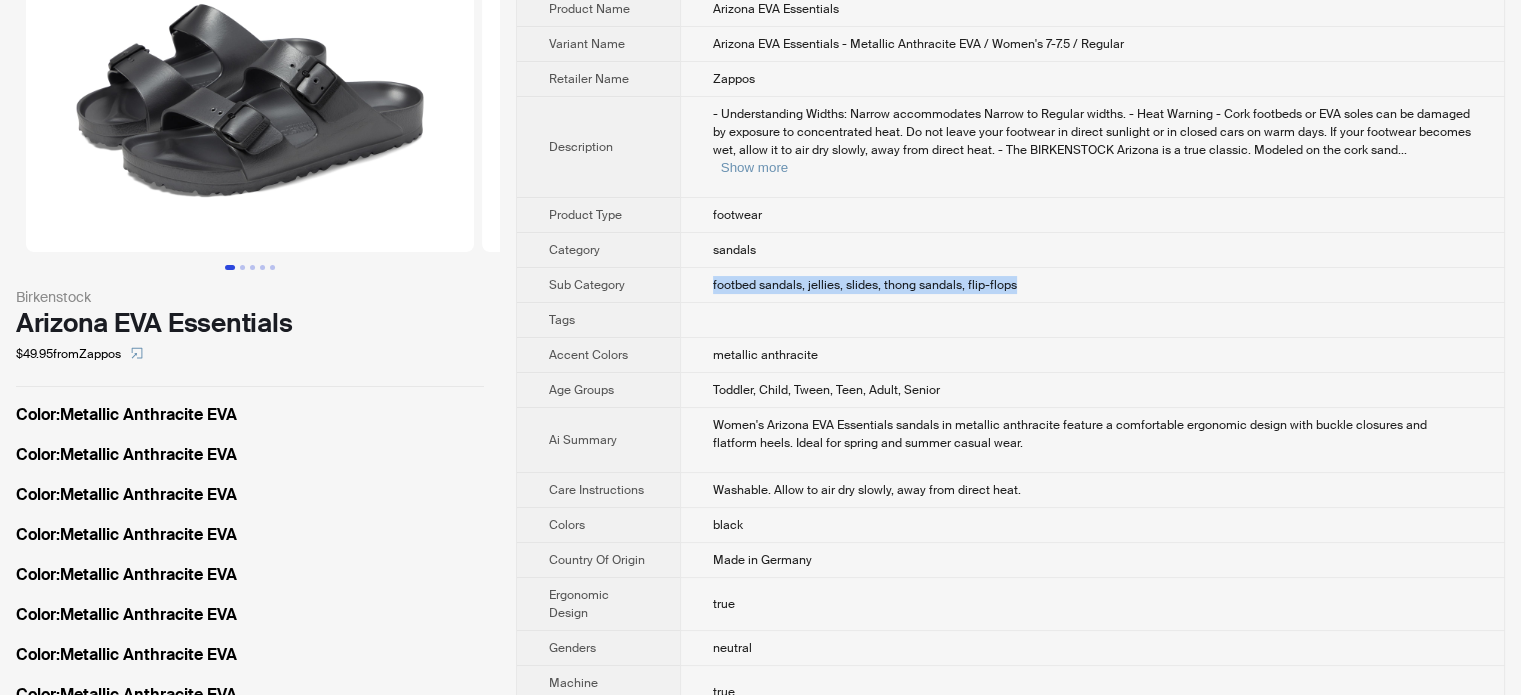 drag, startPoint x: 1031, startPoint y: 259, endPoint x: 545, endPoint y: 275, distance: 486.2633 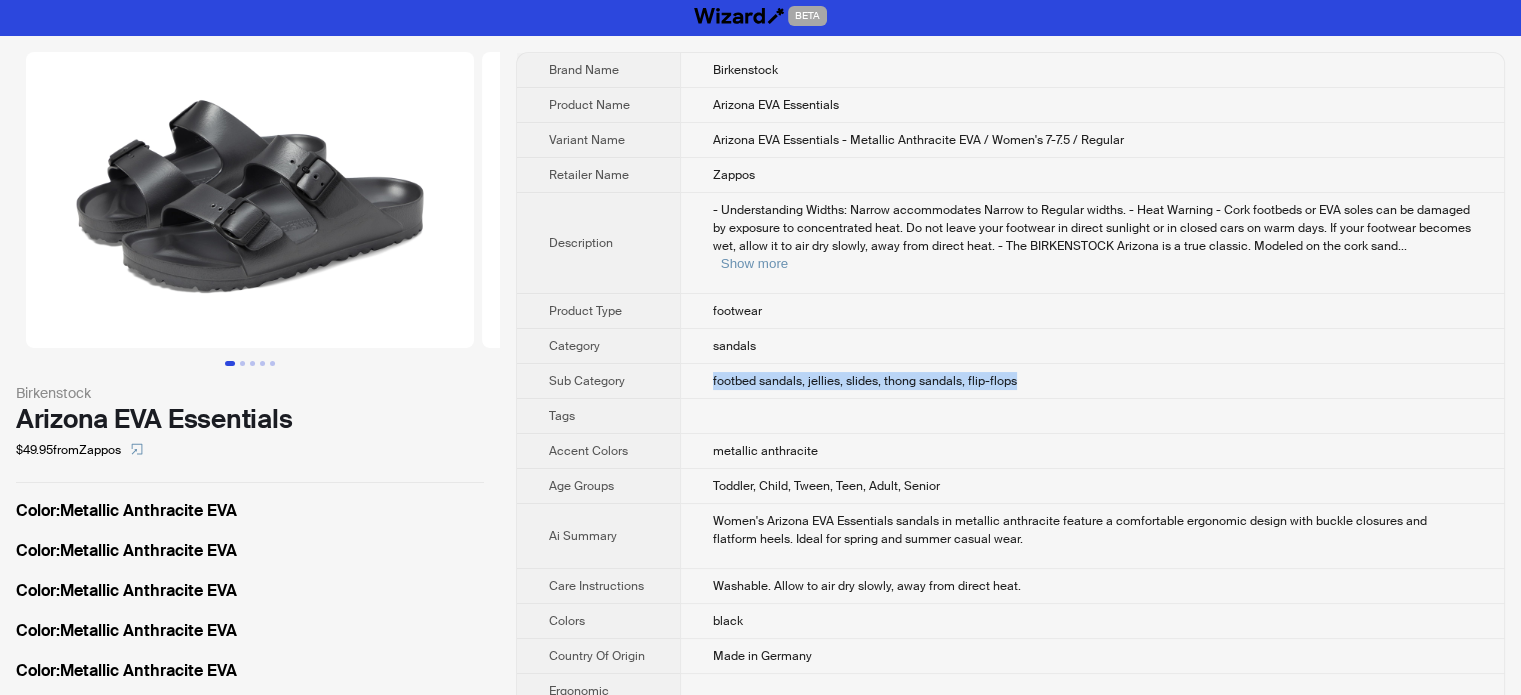 scroll, scrollTop: 0, scrollLeft: 0, axis: both 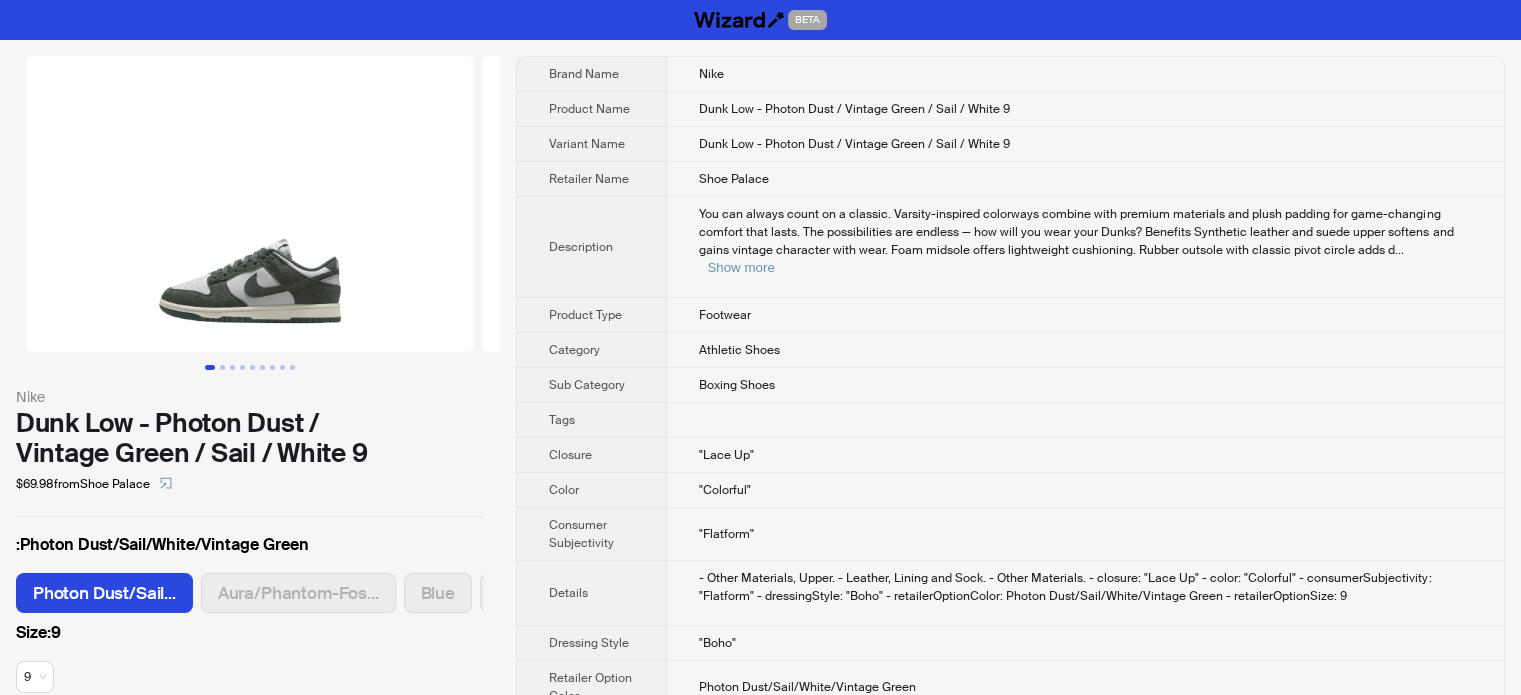 click on "Dunk Low - Photon Dust / Vintage Green / Sail / White 9" at bounding box center (250, 438) 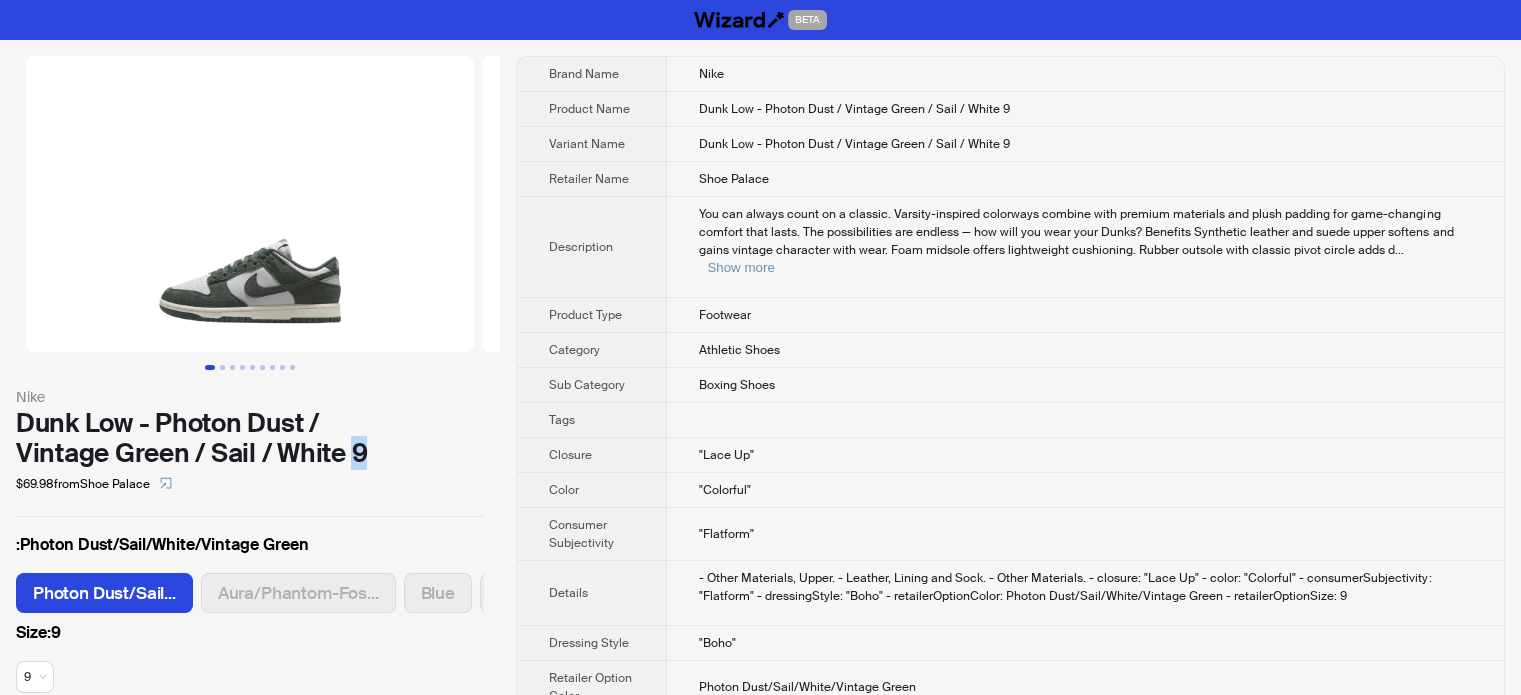 drag, startPoint x: 372, startPoint y: 448, endPoint x: 355, endPoint y: 453, distance: 17.720045 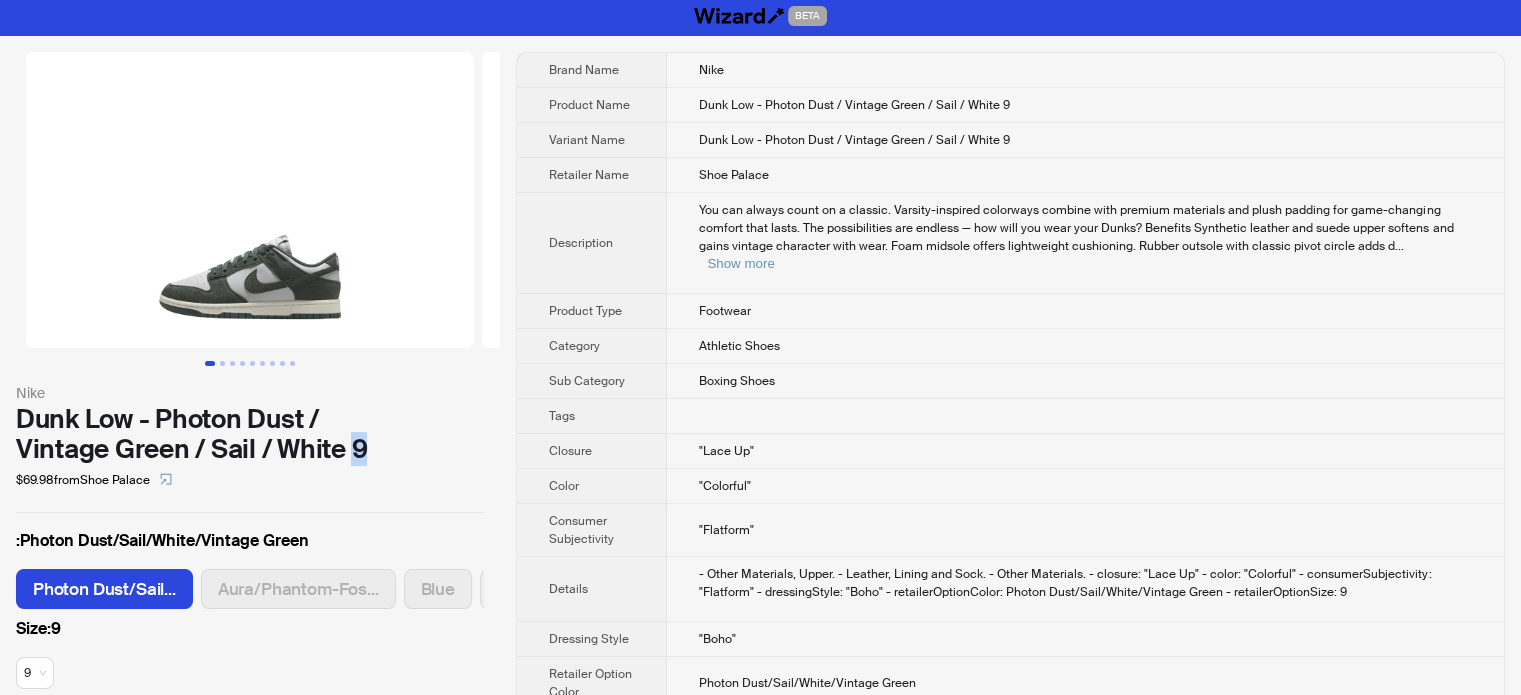 scroll, scrollTop: 0, scrollLeft: 0, axis: both 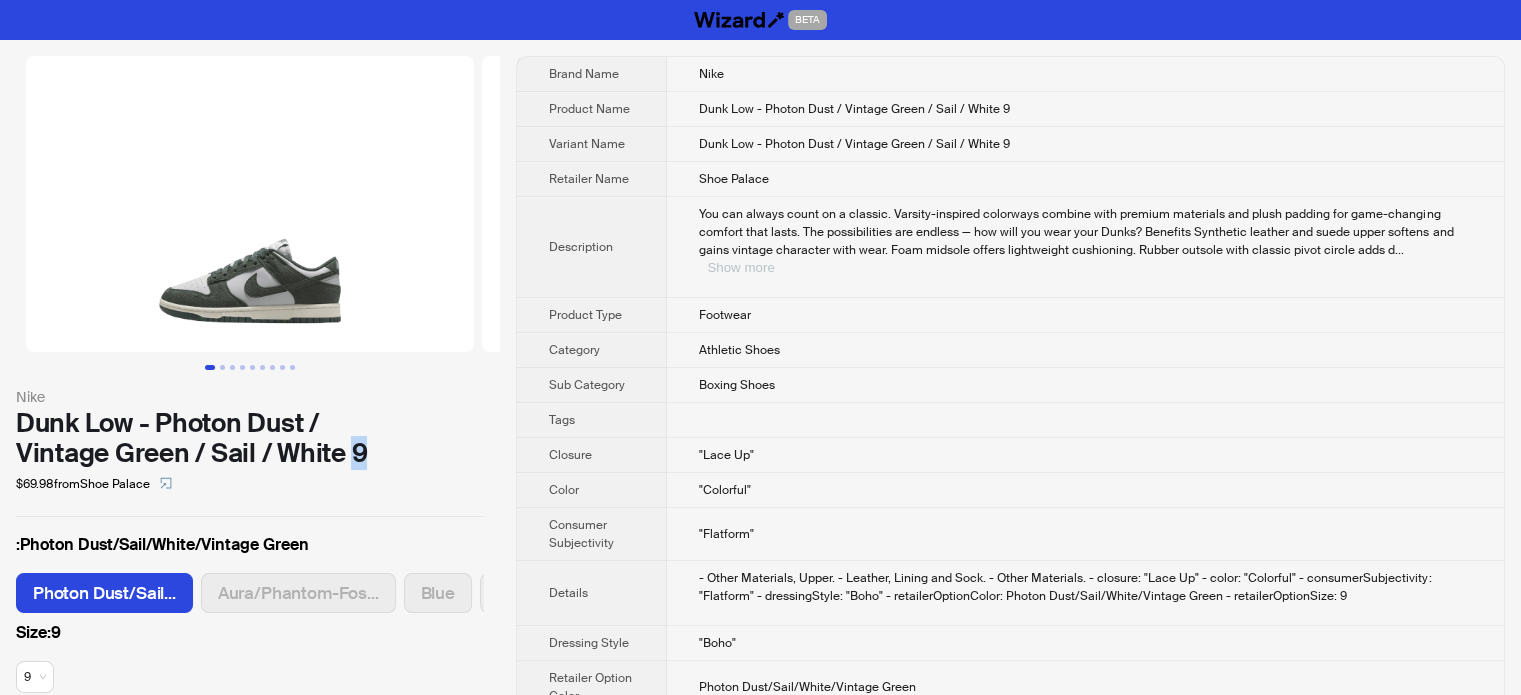 click on "Show more" at bounding box center (740, 267) 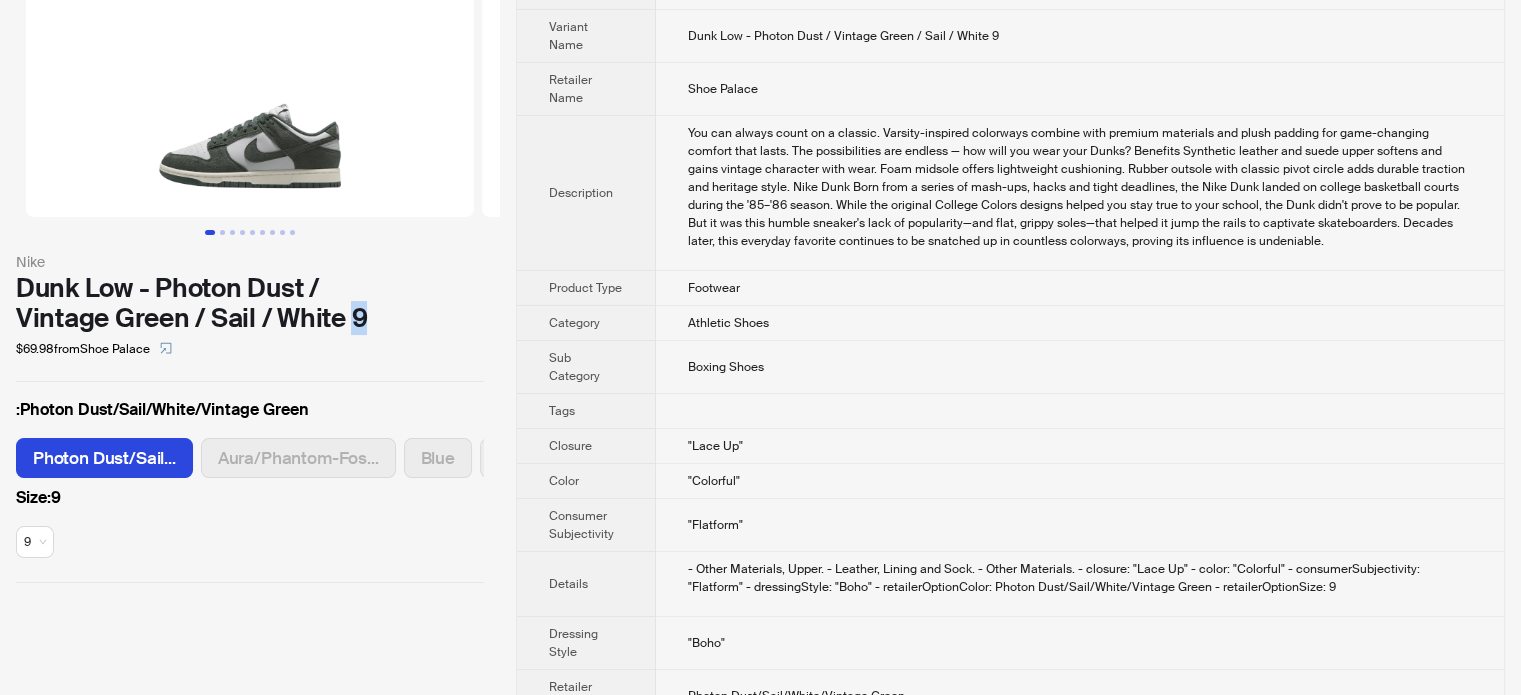 scroll, scrollTop: 128, scrollLeft: 0, axis: vertical 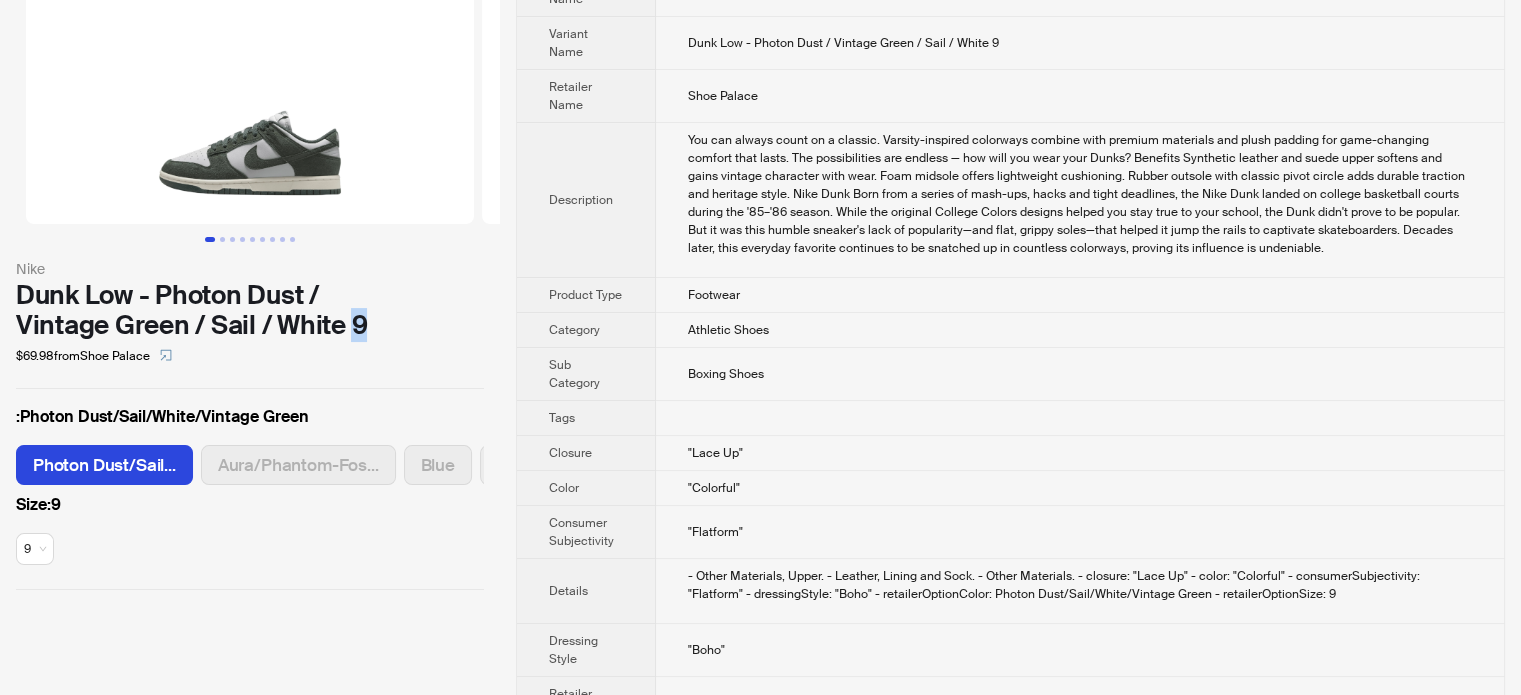 click on "Dunk Low - Photon Dust / Vintage Green / Sail / White 9" at bounding box center [250, 310] 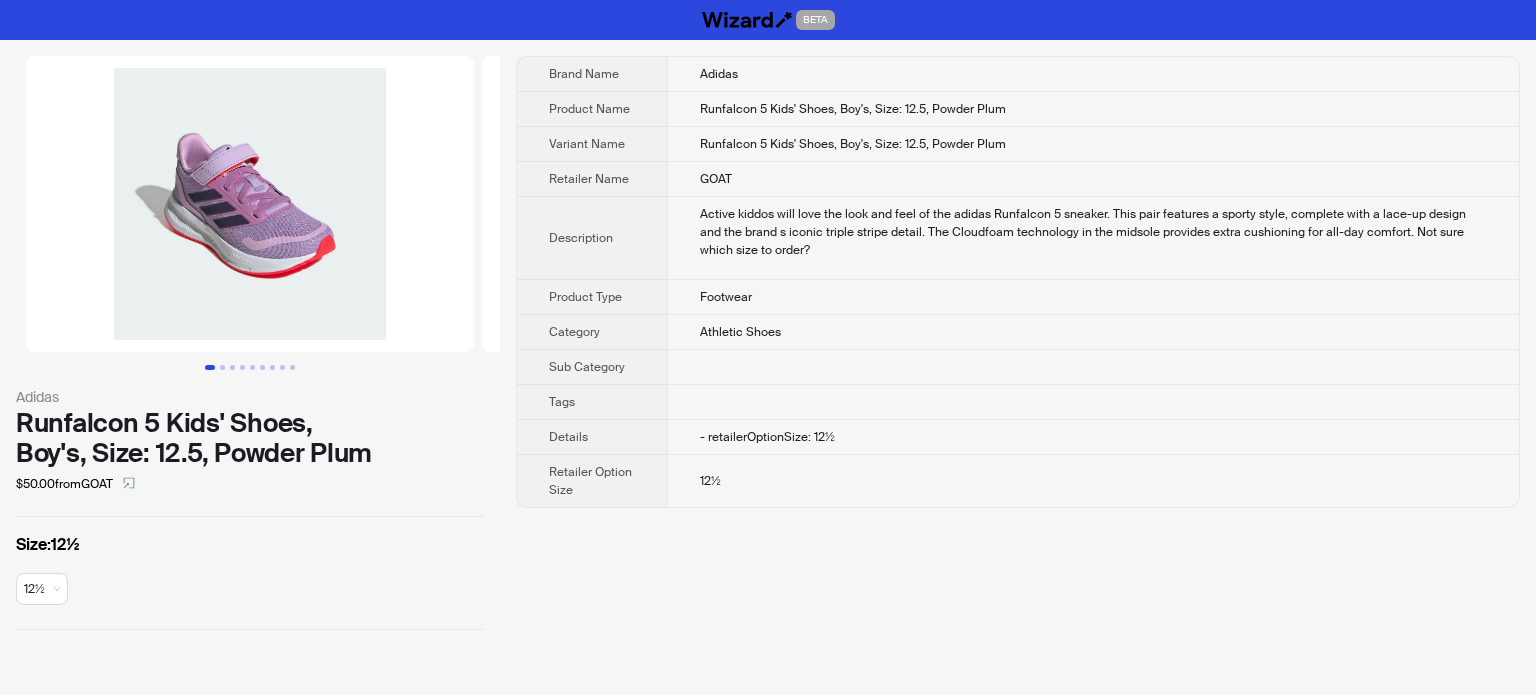scroll, scrollTop: 0, scrollLeft: 0, axis: both 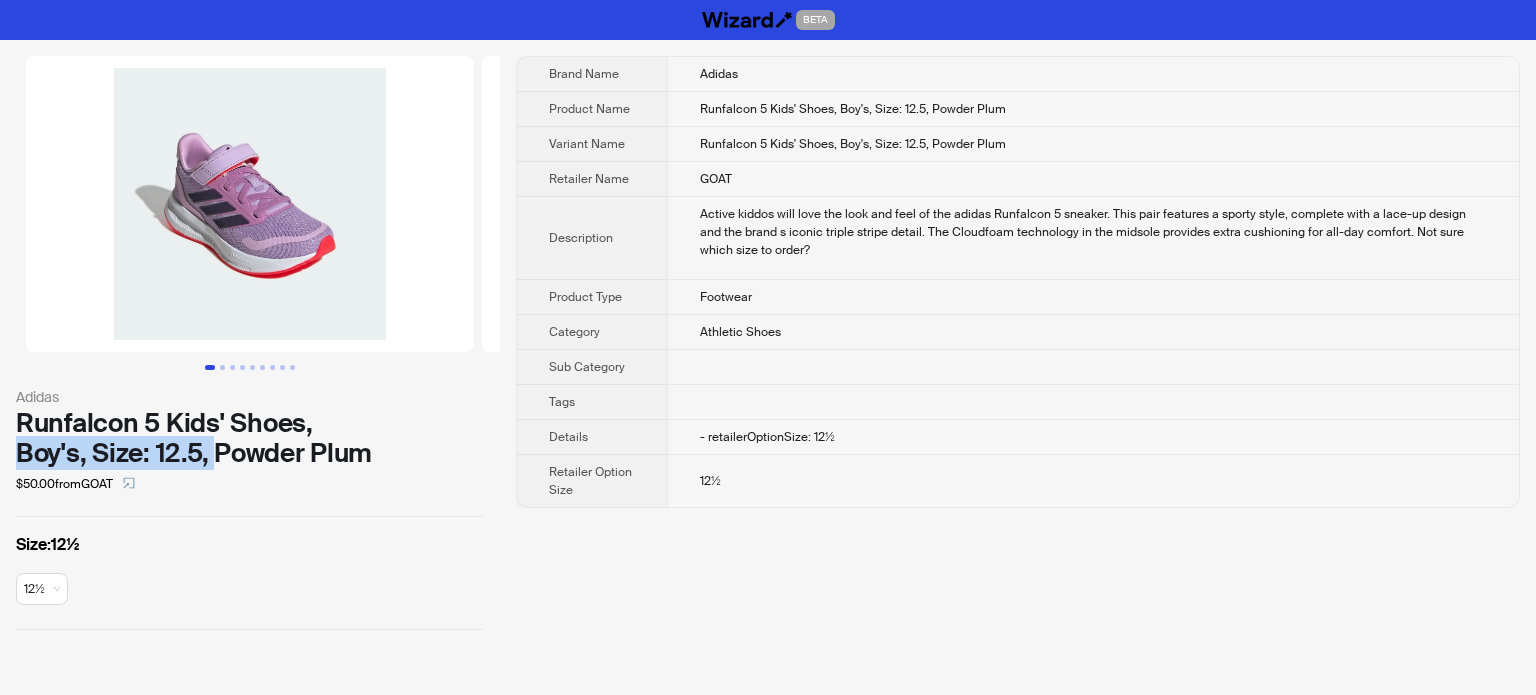 drag, startPoint x: 12, startPoint y: 452, endPoint x: 762, endPoint y: 167, distance: 802.32477 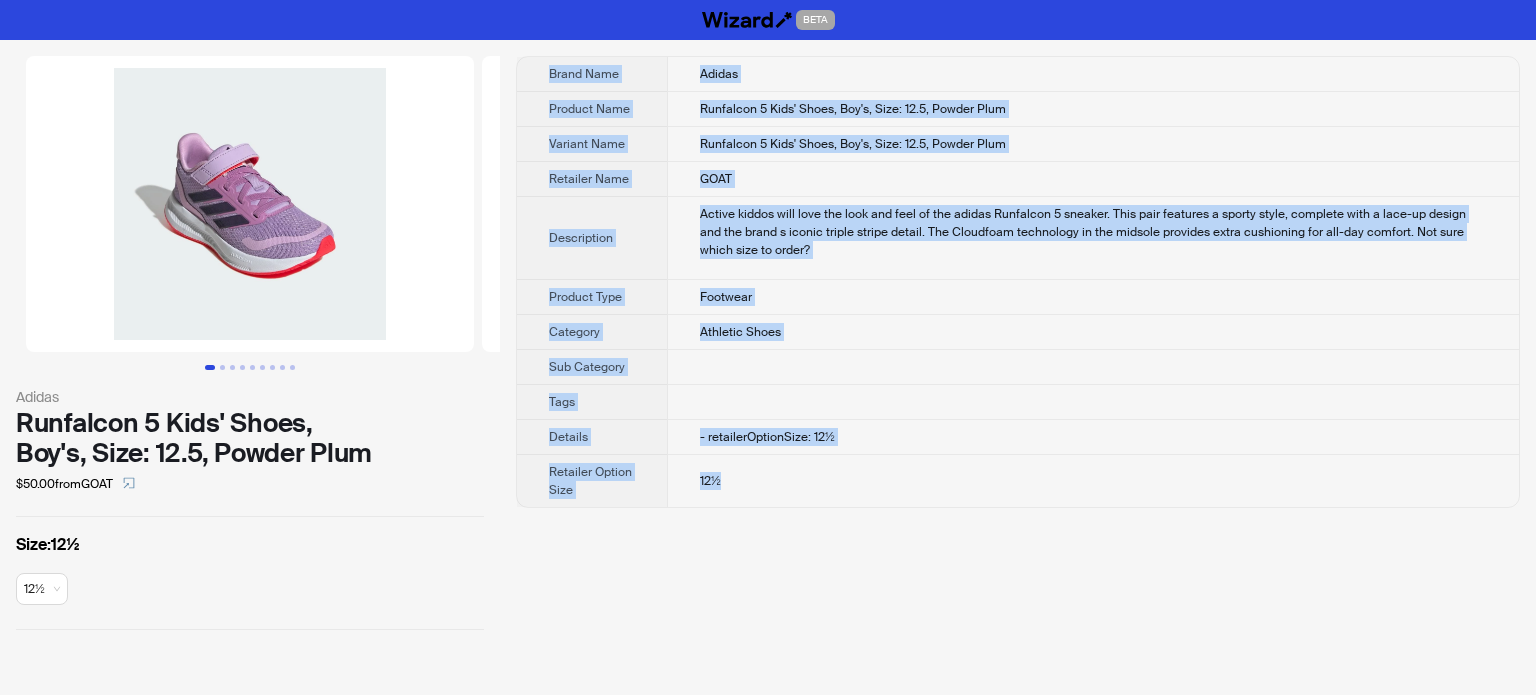 drag, startPoint x: 542, startPoint y: 61, endPoint x: 833, endPoint y: 499, distance: 525.85645 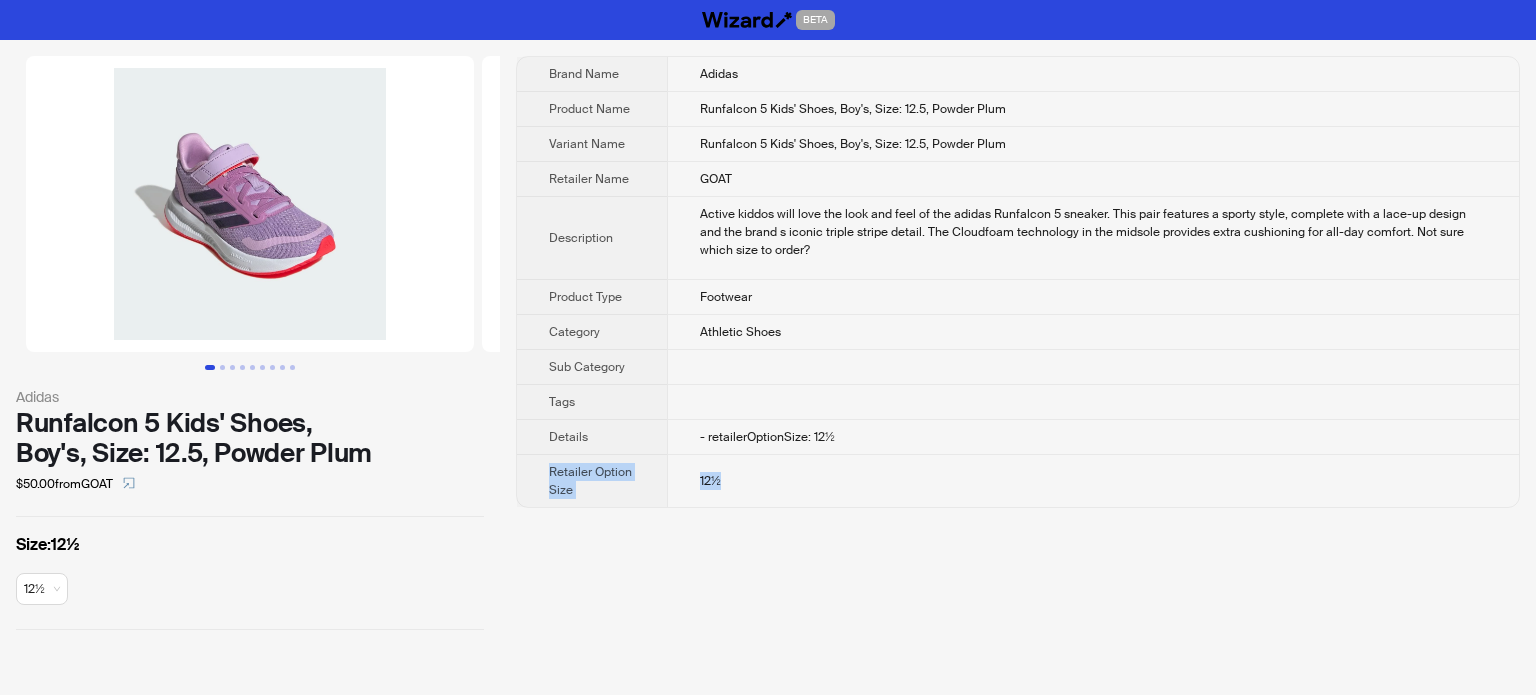 drag, startPoint x: 847, startPoint y: 428, endPoint x: 727, endPoint y: 487, distance: 133.71986 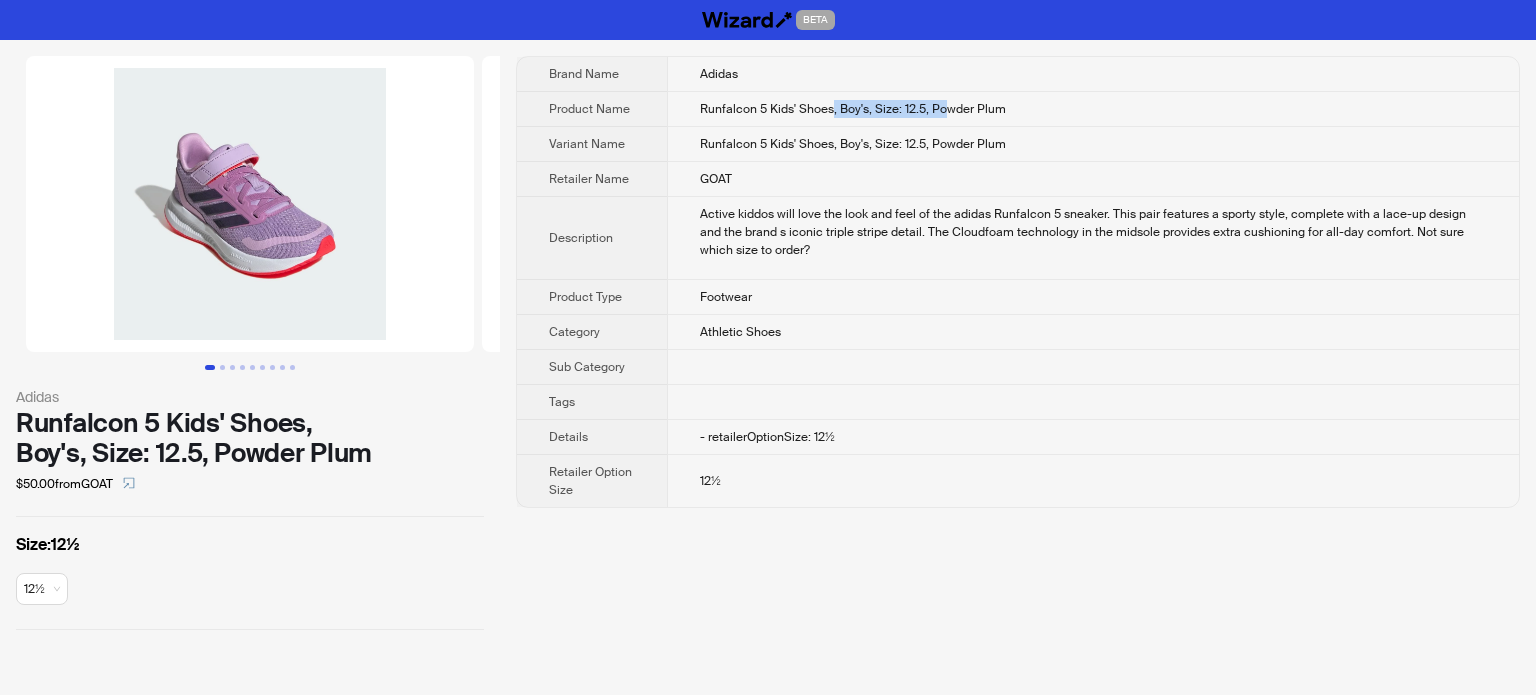 drag, startPoint x: 832, startPoint y: 112, endPoint x: 942, endPoint y: 119, distance: 110.2225 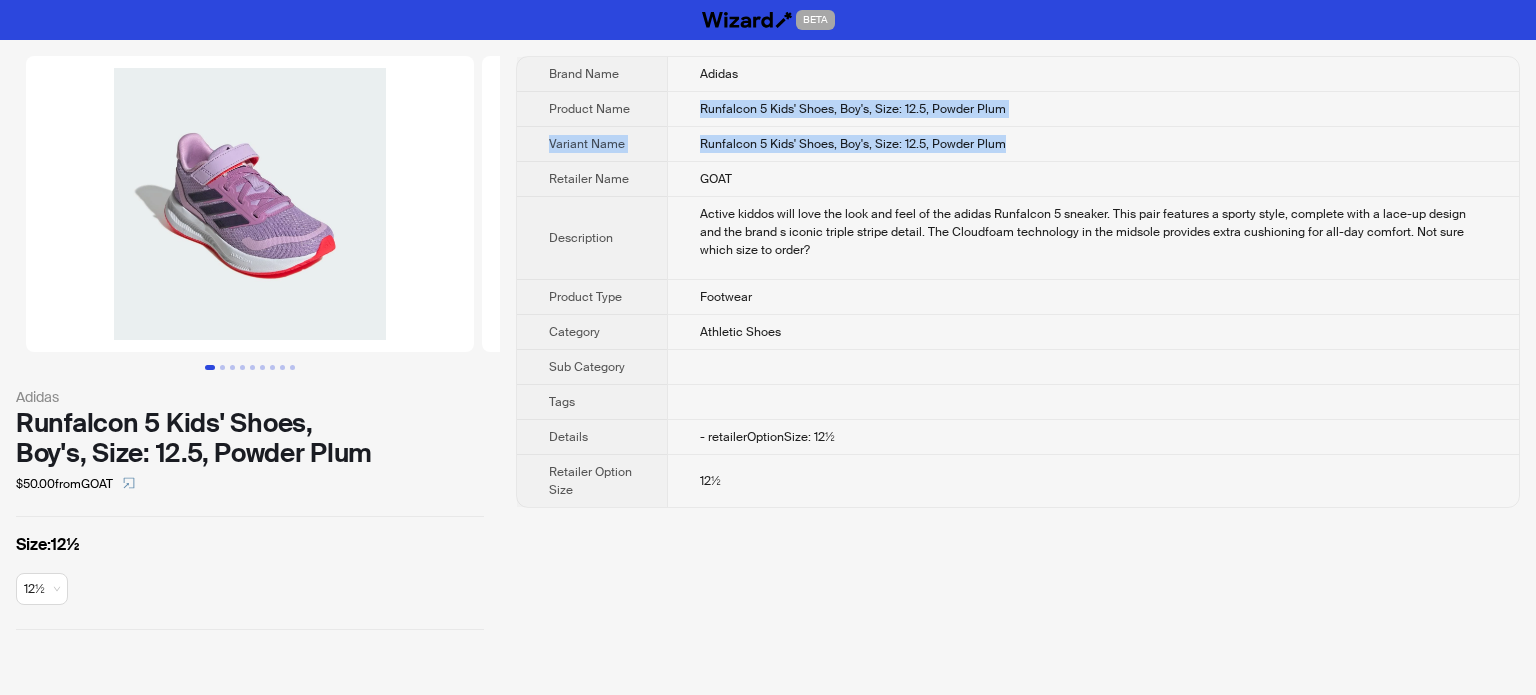 drag, startPoint x: 696, startPoint y: 110, endPoint x: 1038, endPoint y: 132, distance: 342.70688 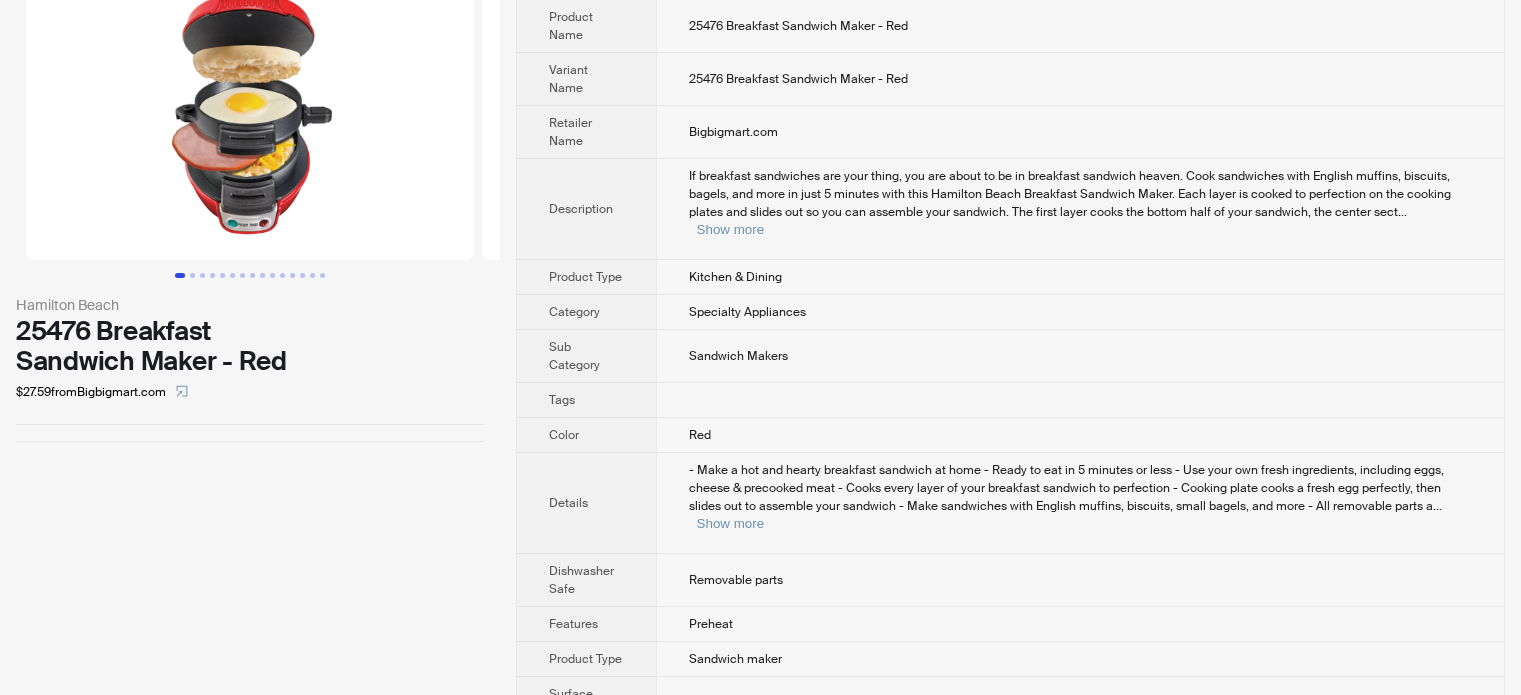 scroll, scrollTop: 100, scrollLeft: 0, axis: vertical 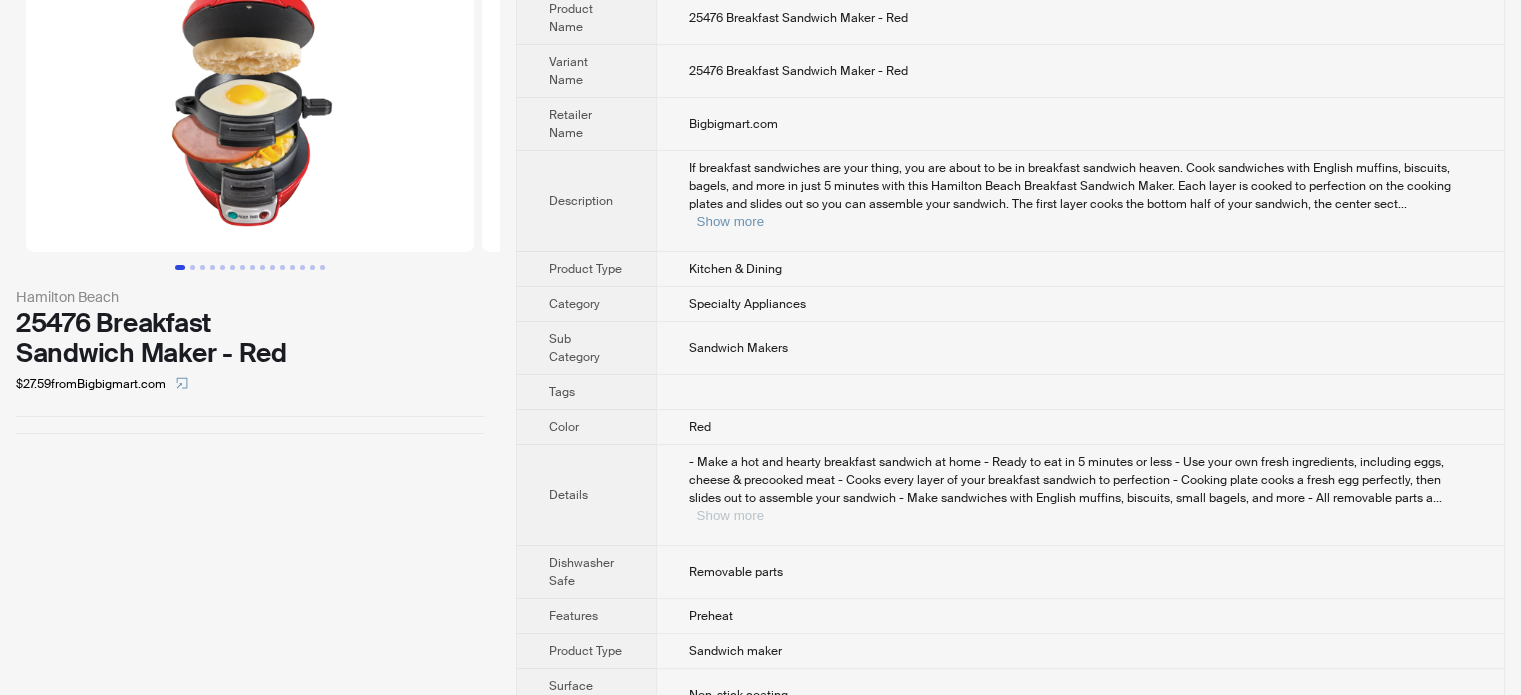 click on "Show more" at bounding box center (730, 515) 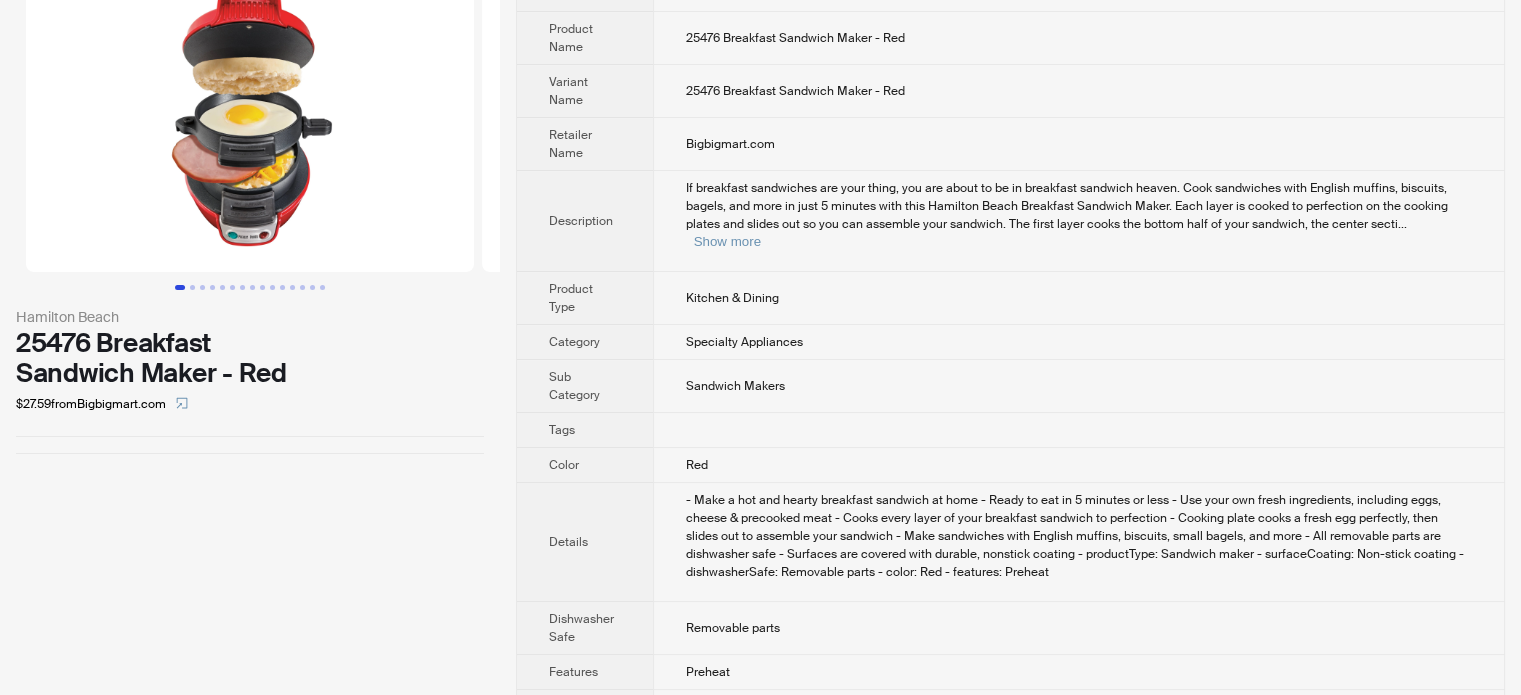 scroll, scrollTop: 76, scrollLeft: 0, axis: vertical 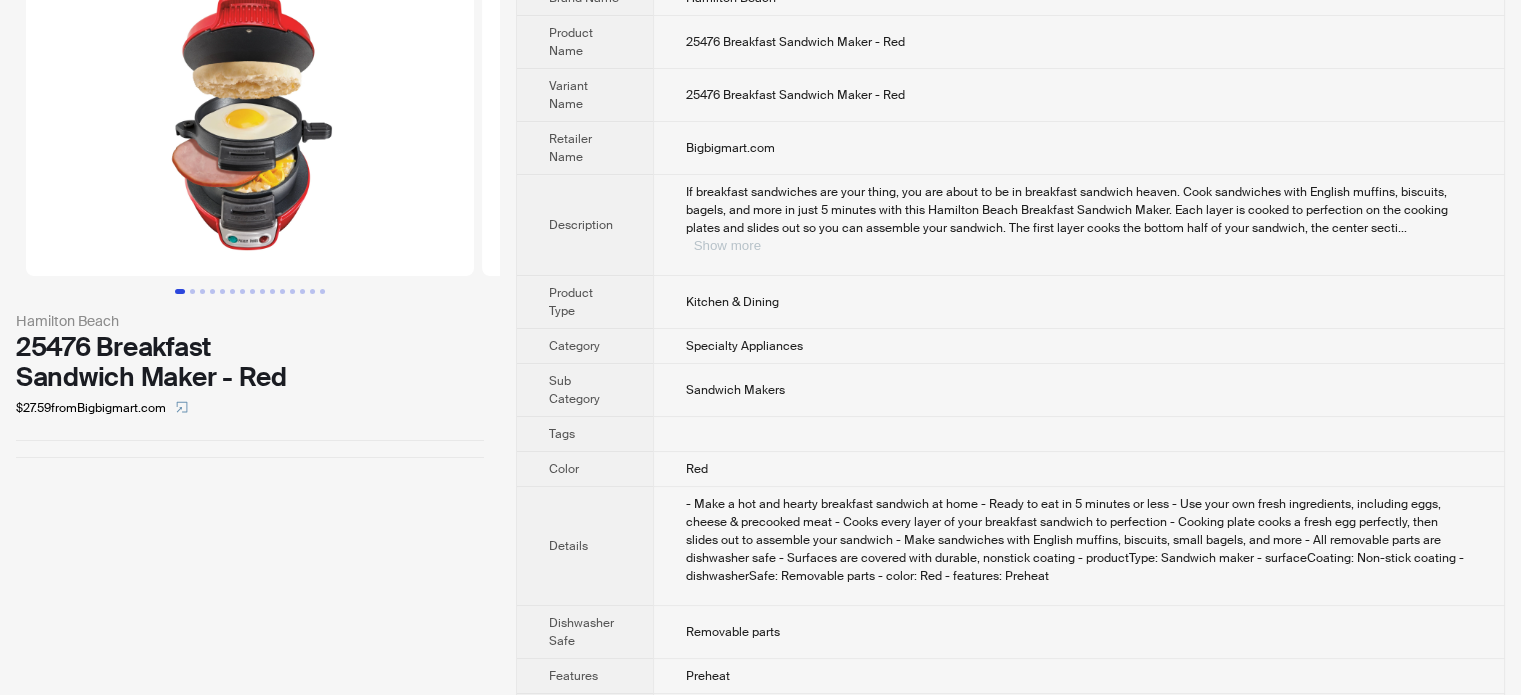 click on "Show more" at bounding box center [727, 245] 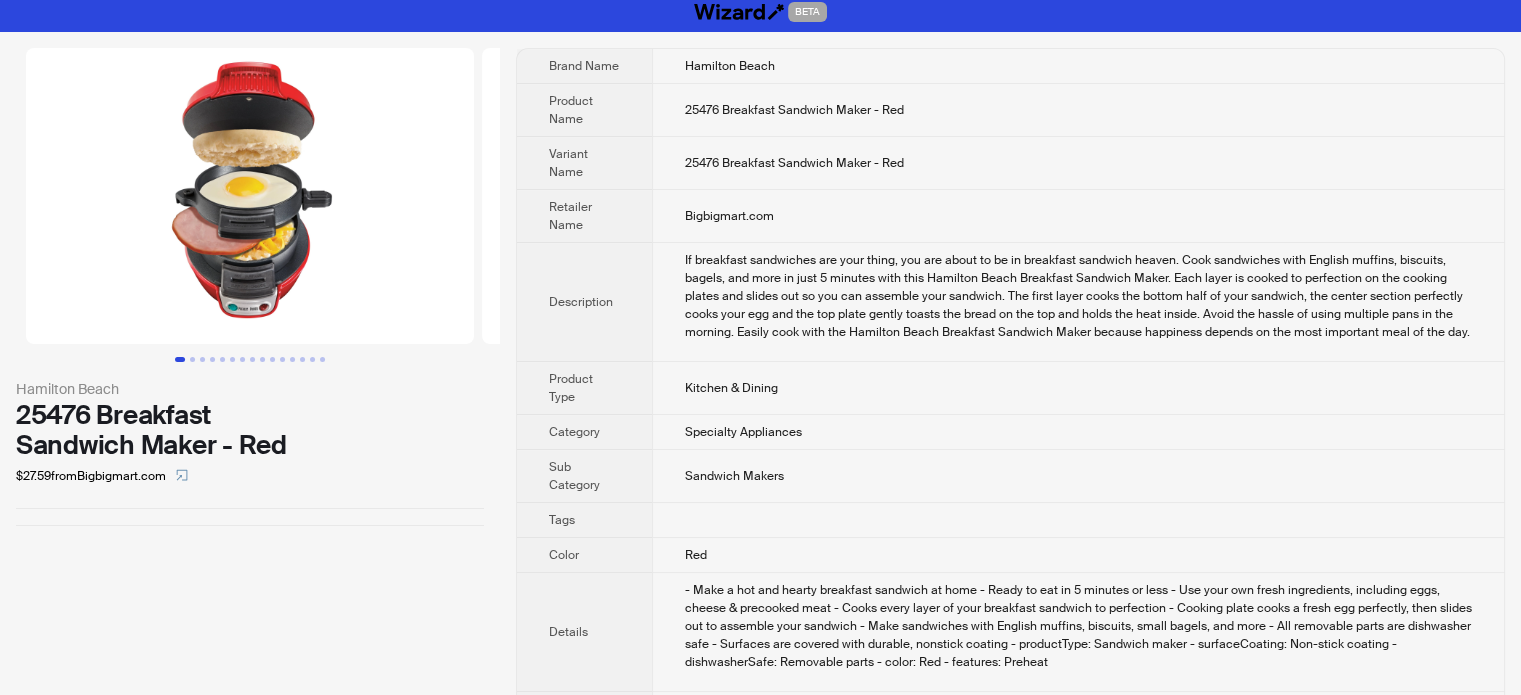 scroll, scrollTop: 0, scrollLeft: 0, axis: both 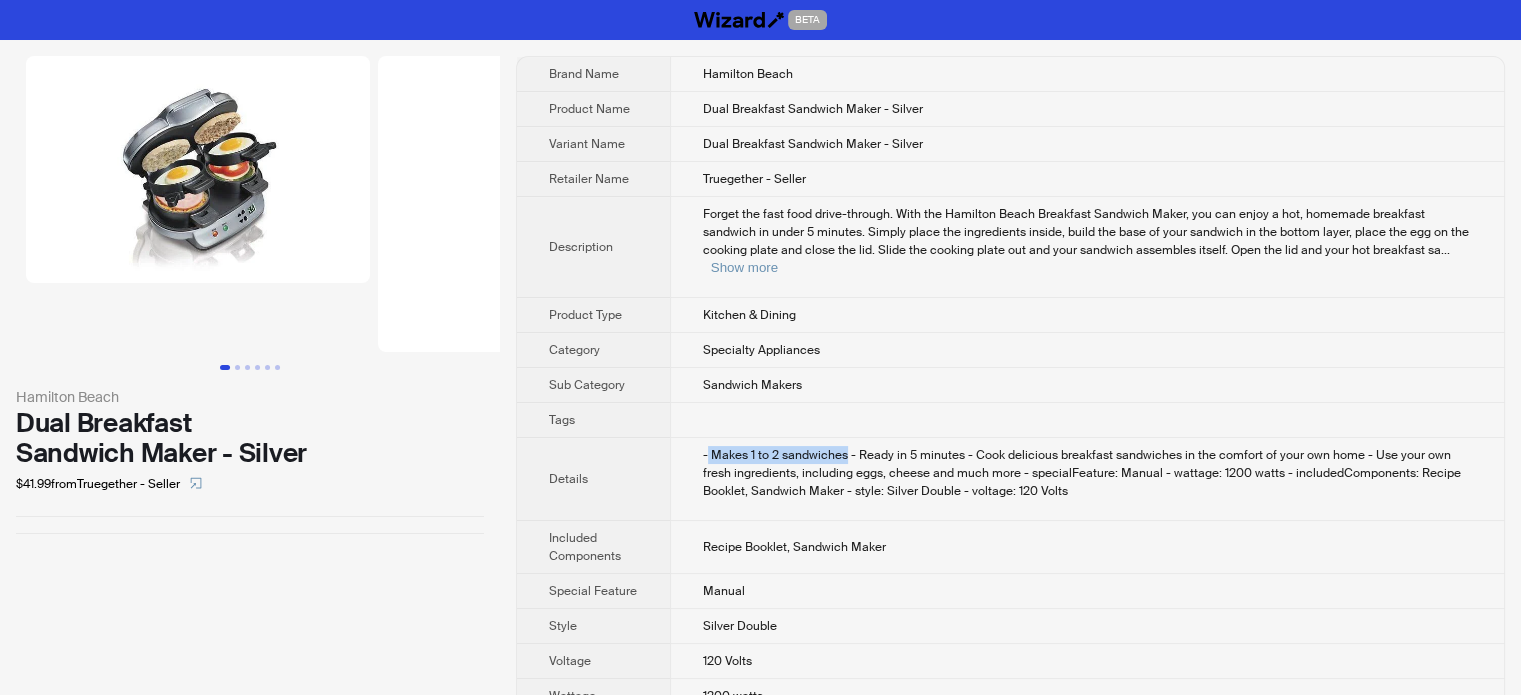 drag, startPoint x: 705, startPoint y: 434, endPoint x: 846, endPoint y: 442, distance: 141.22676 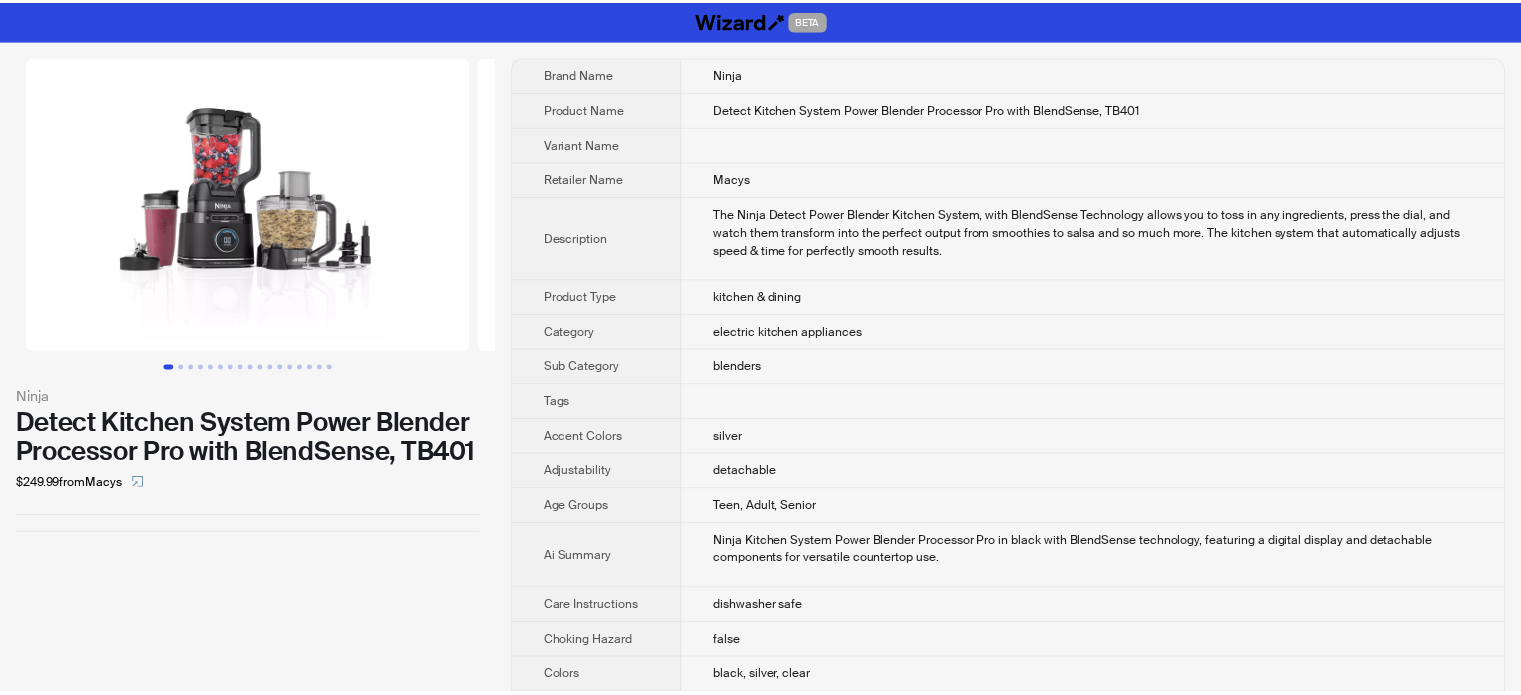scroll, scrollTop: 0, scrollLeft: 0, axis: both 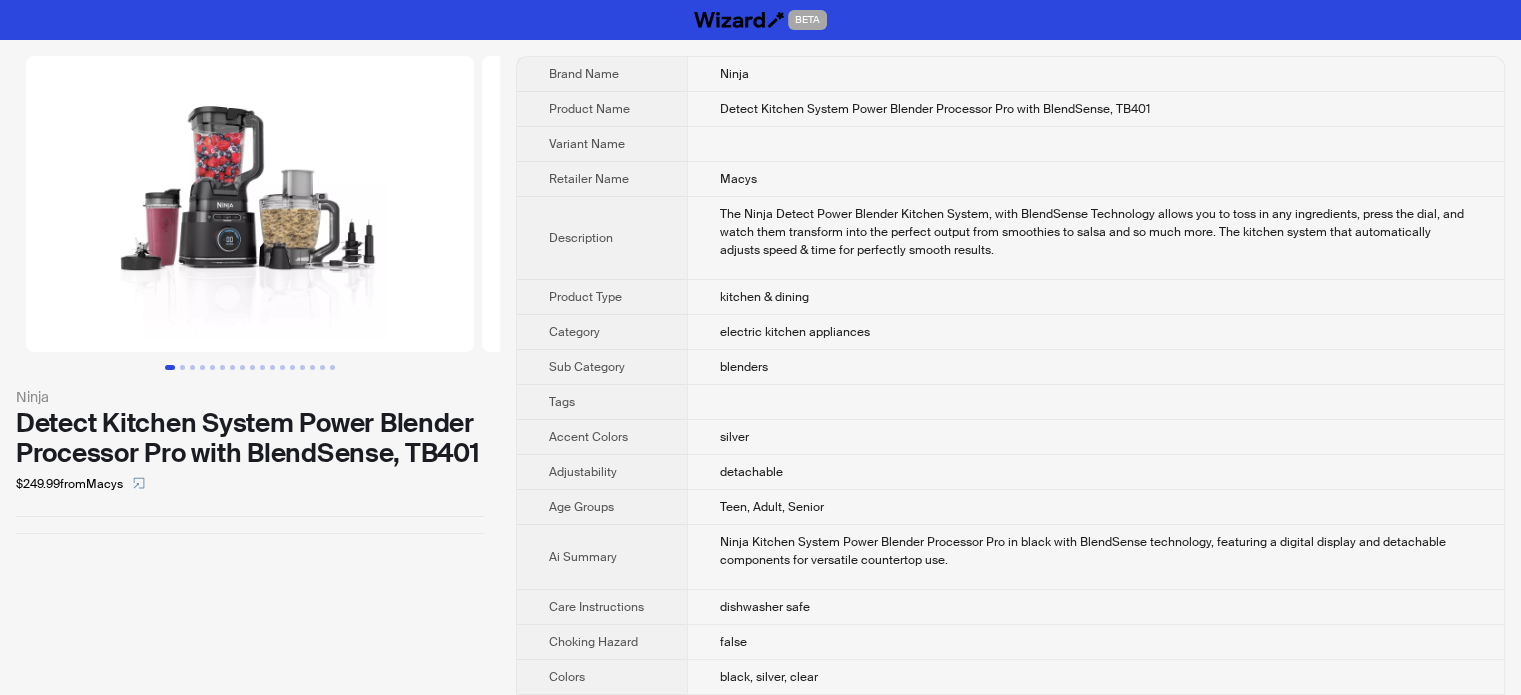 click on "Detect Kitchen System Power Blender Processor Pro with BlendSense, TB401" at bounding box center (935, 109) 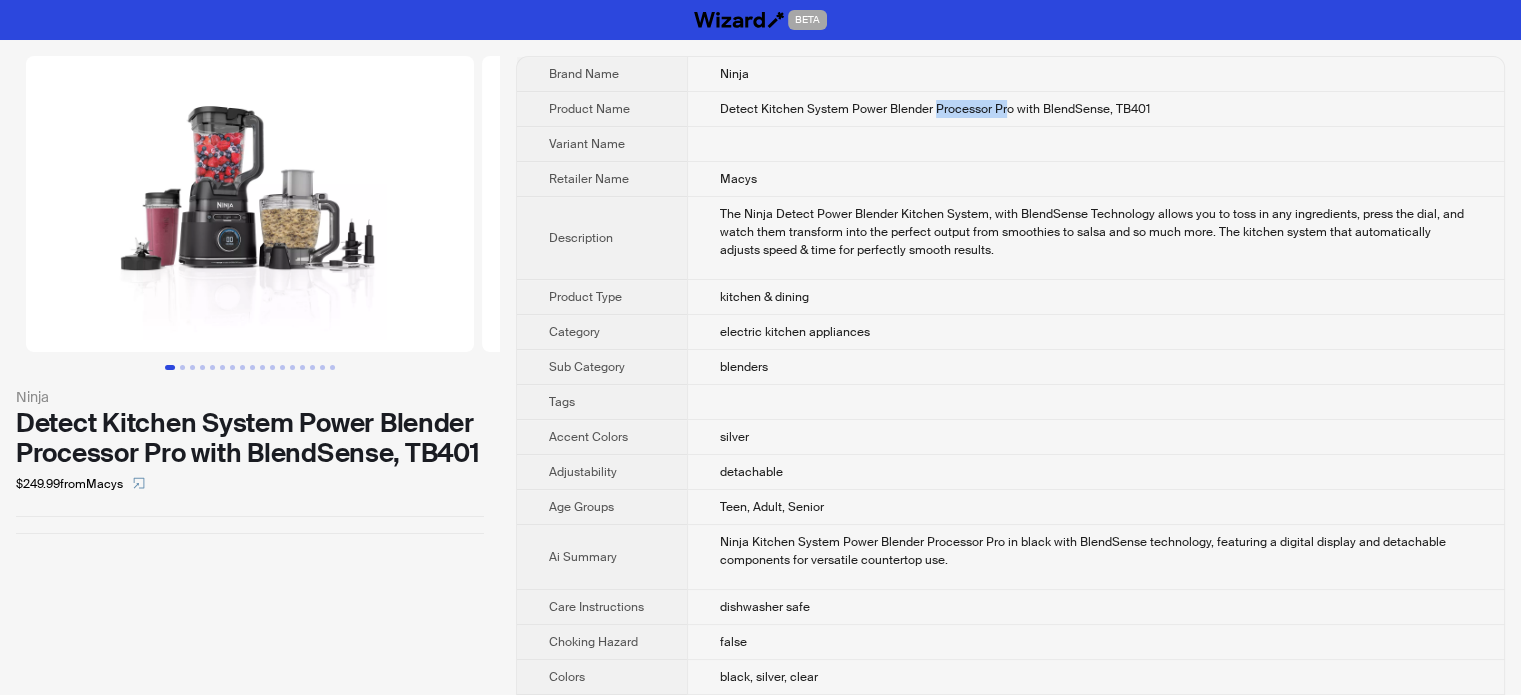 drag, startPoint x: 932, startPoint y: 107, endPoint x: 1001, endPoint y: 114, distance: 69.354164 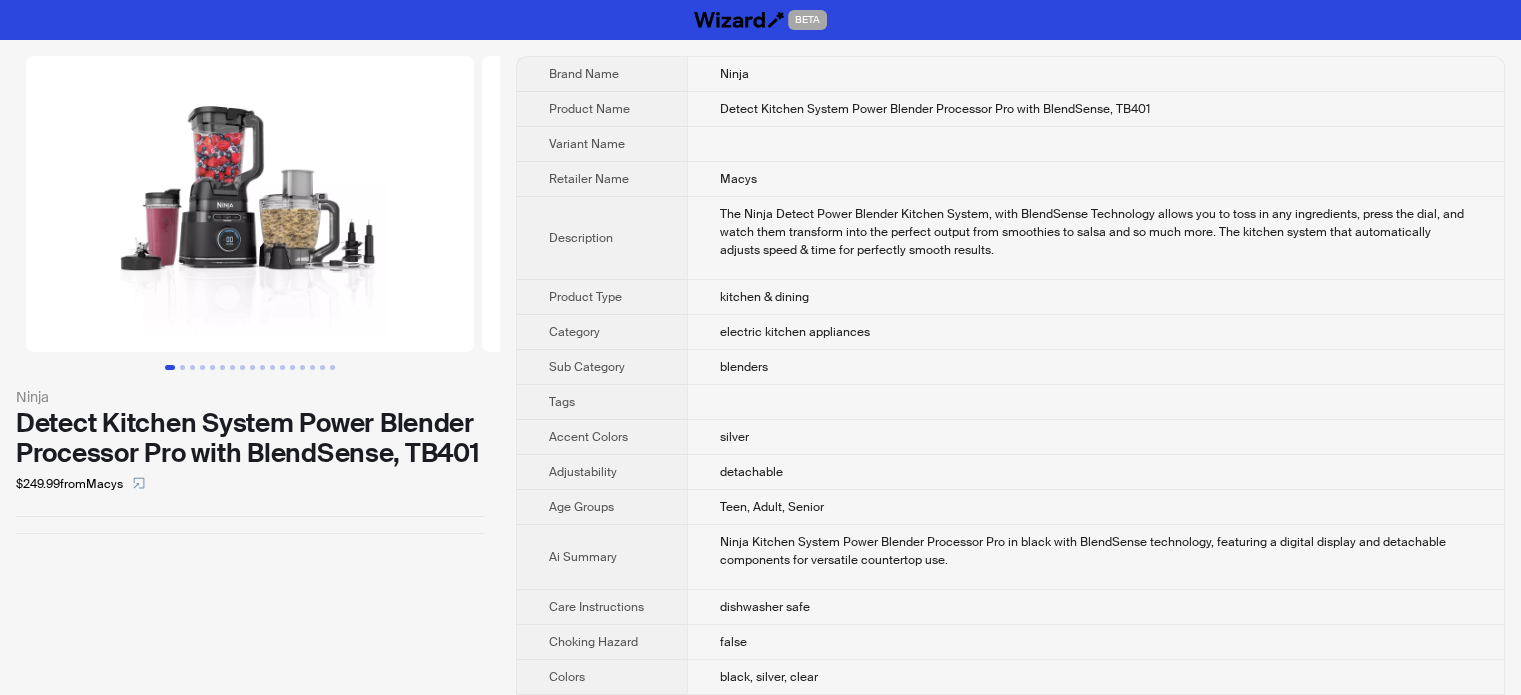 click on "Detect Kitchen System Power Blender Processor Pro with BlendSense, TB401" at bounding box center (935, 109) 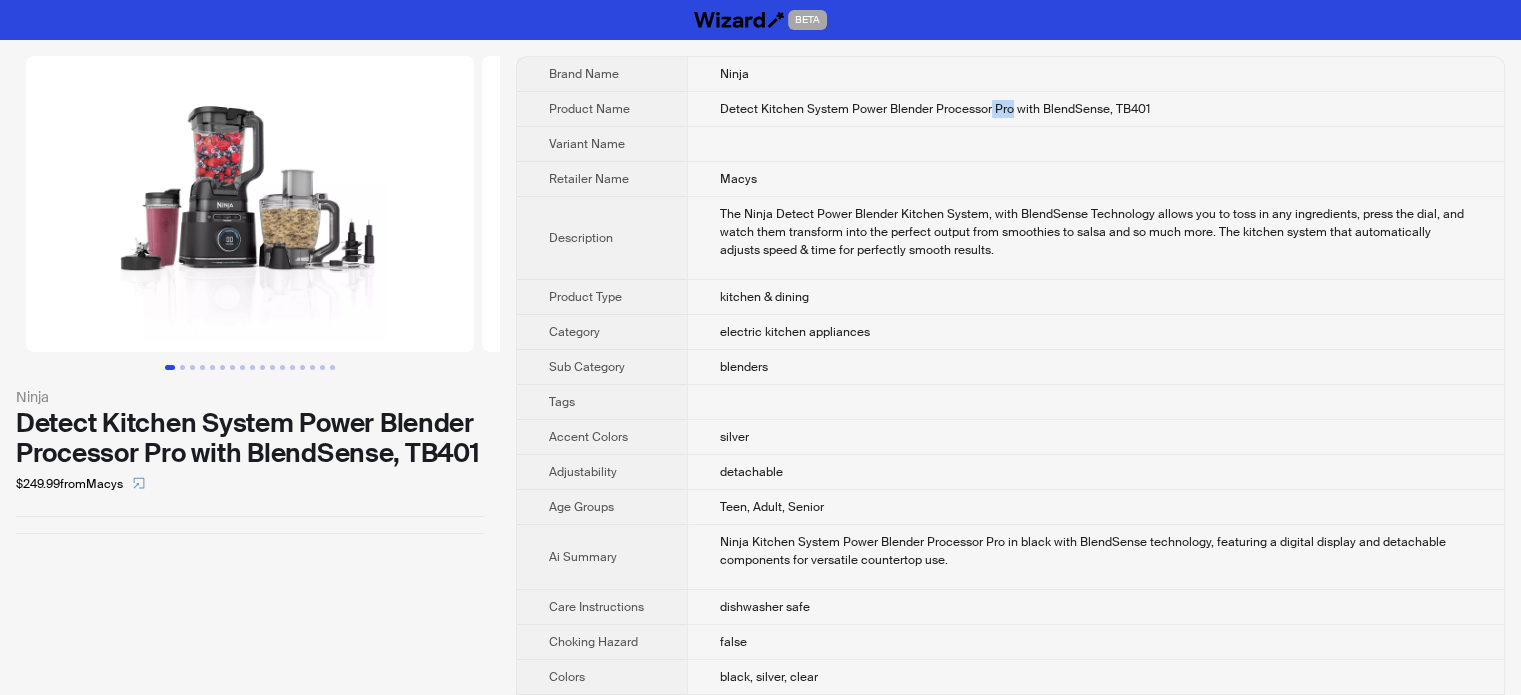 drag, startPoint x: 1008, startPoint y: 111, endPoint x: 988, endPoint y: 112, distance: 20.024984 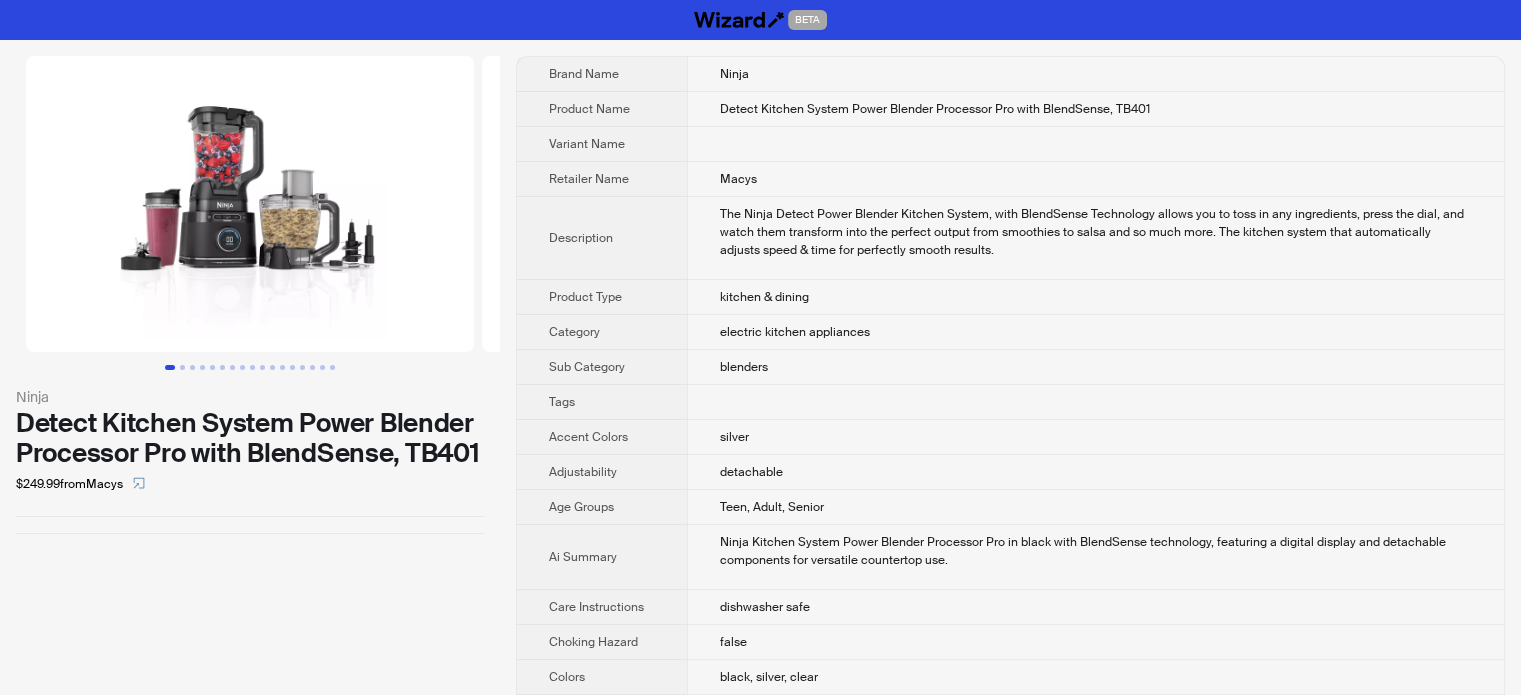 click on "Detect Kitchen System Power Blender Processor Pro with BlendSense, TB401" at bounding box center [1095, 109] 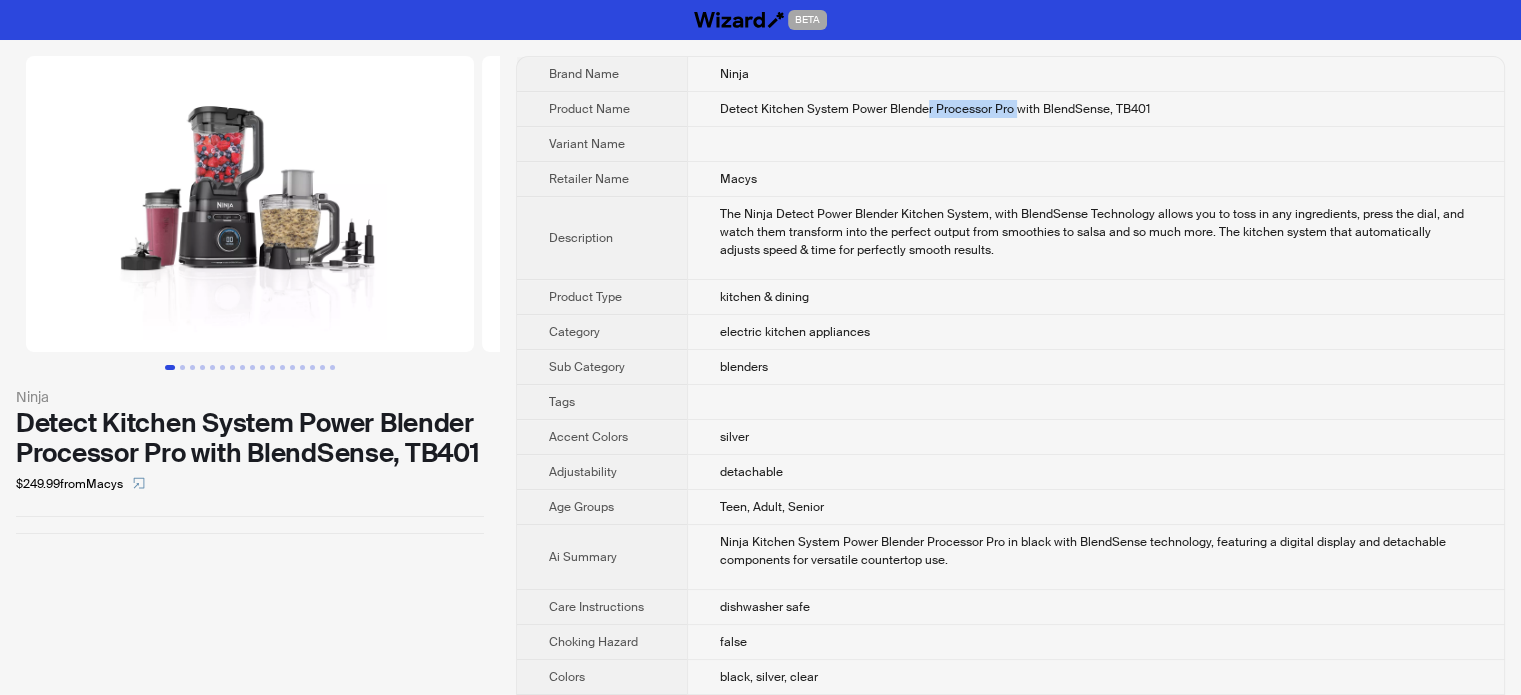 drag, startPoint x: 924, startPoint y: 108, endPoint x: 1015, endPoint y: 119, distance: 91.66242 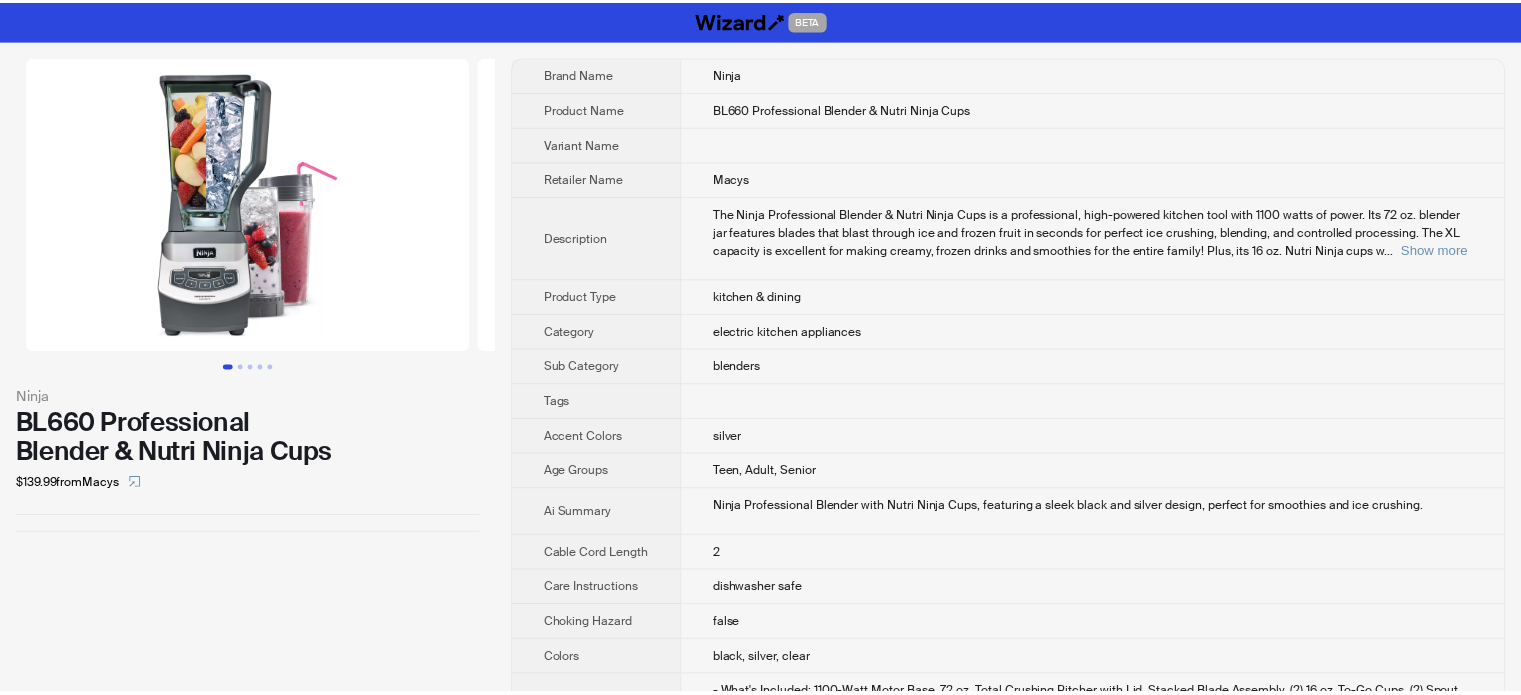 scroll, scrollTop: 0, scrollLeft: 0, axis: both 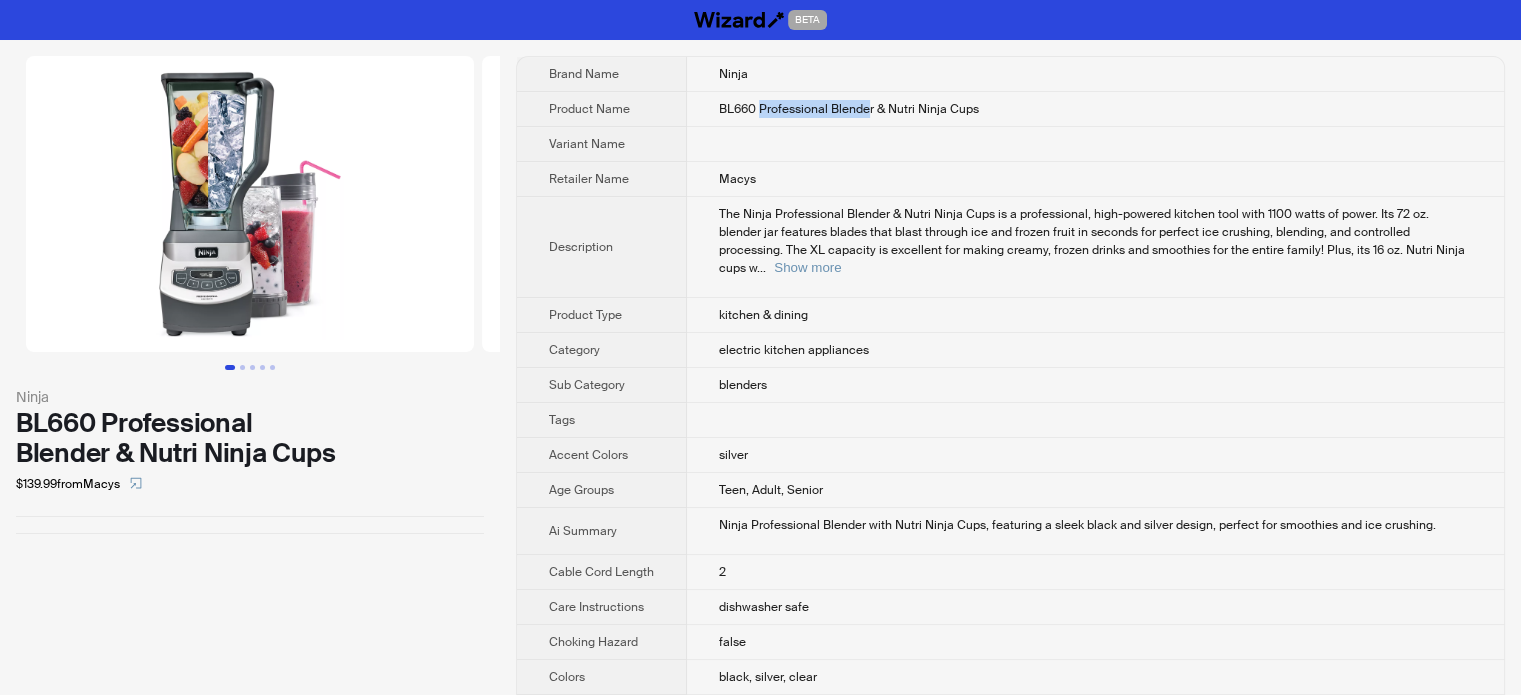 drag, startPoint x: 759, startPoint y: 105, endPoint x: 870, endPoint y: 115, distance: 111.44954 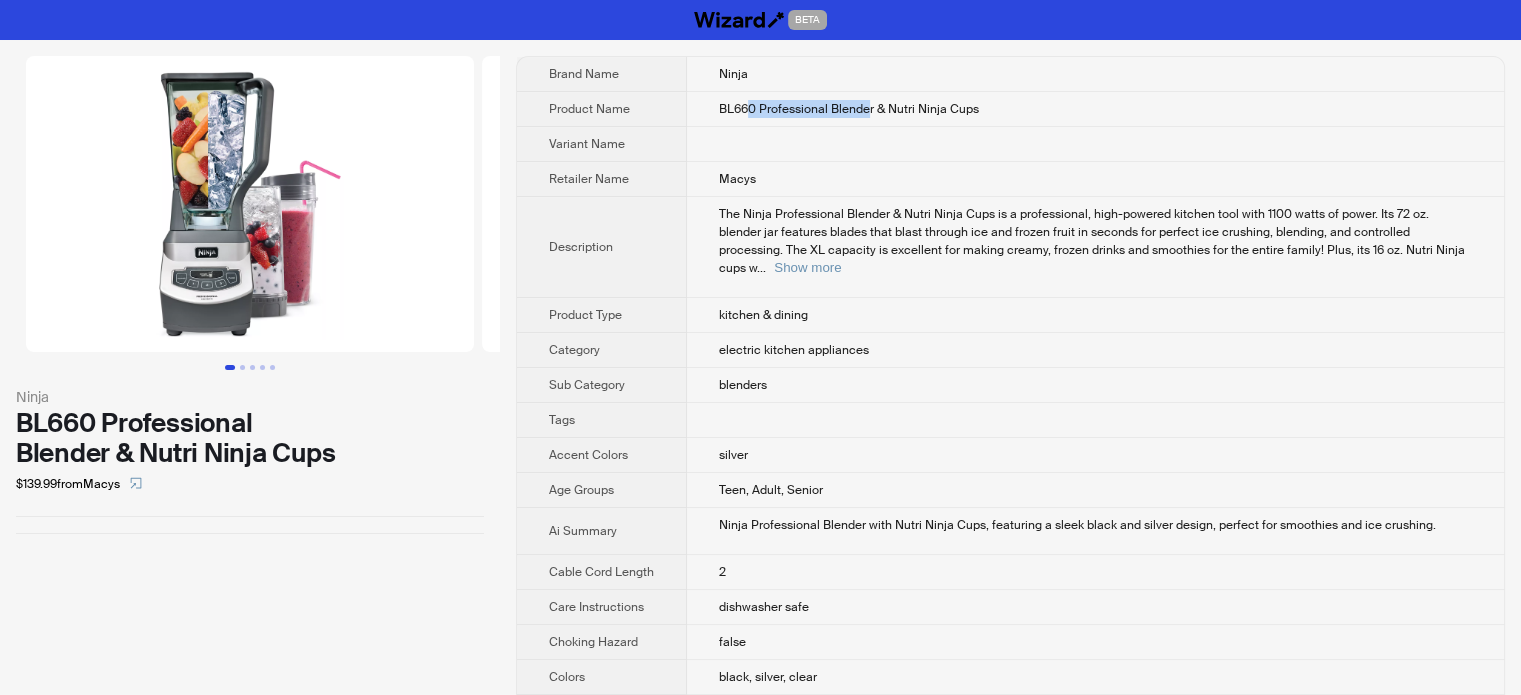 drag, startPoint x: 751, startPoint y: 102, endPoint x: 865, endPoint y: 110, distance: 114.28036 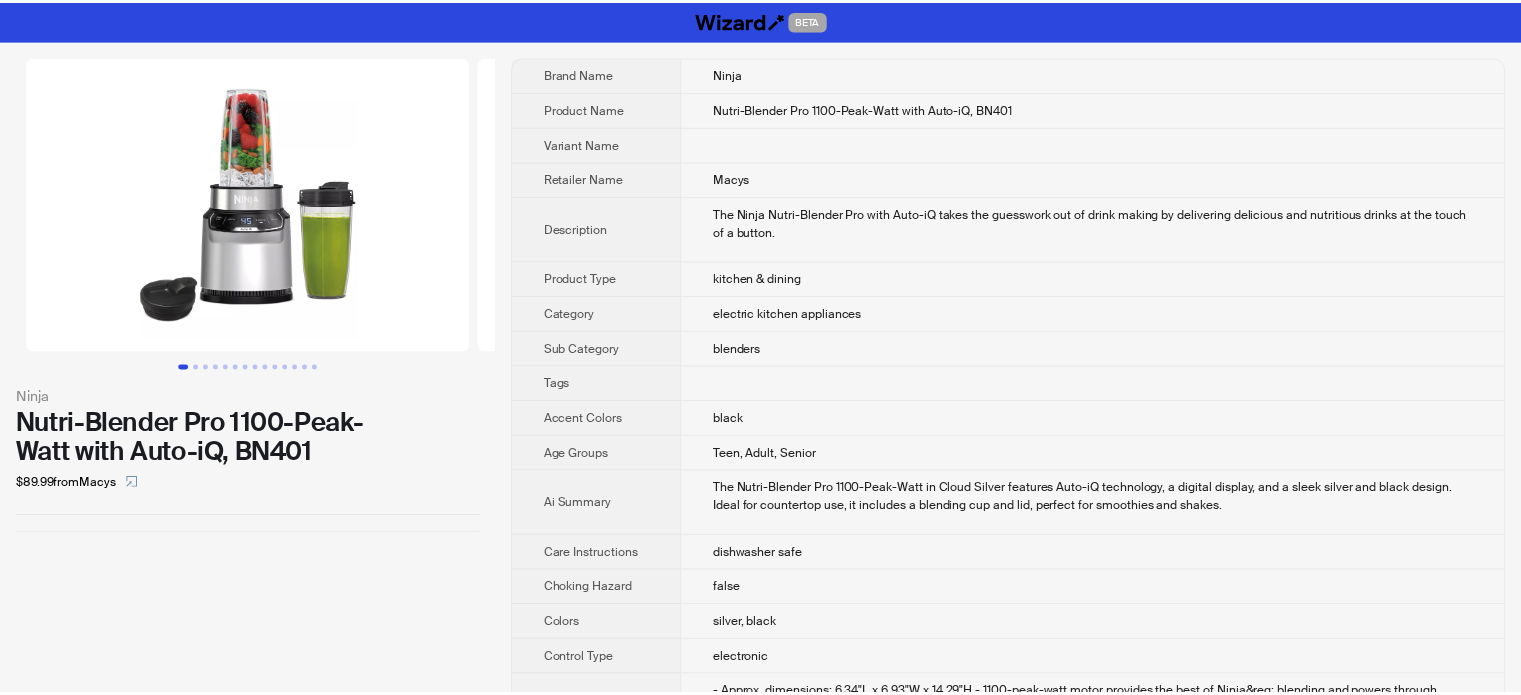 scroll, scrollTop: 0, scrollLeft: 0, axis: both 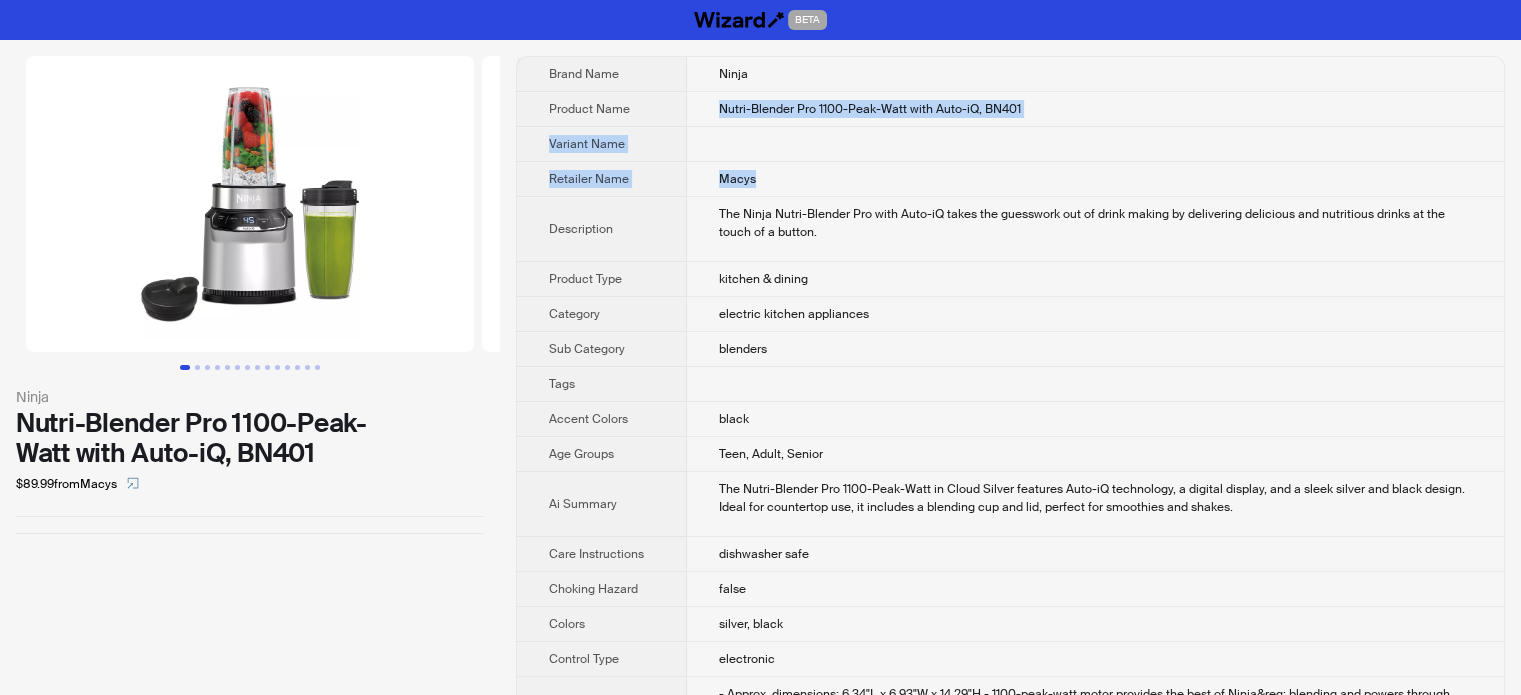 drag, startPoint x: 711, startPoint y: 100, endPoint x: 1213, endPoint y: 165, distance: 506.19067 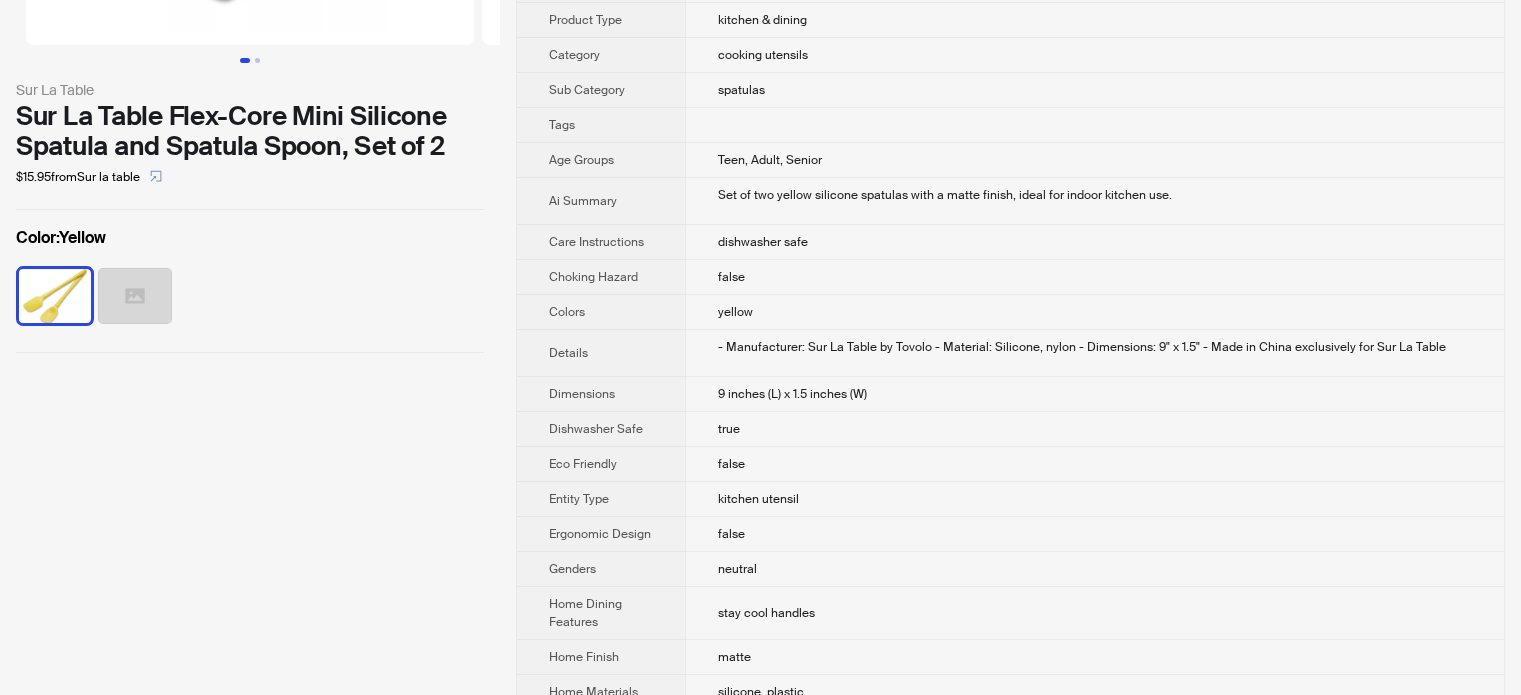 scroll, scrollTop: 300, scrollLeft: 0, axis: vertical 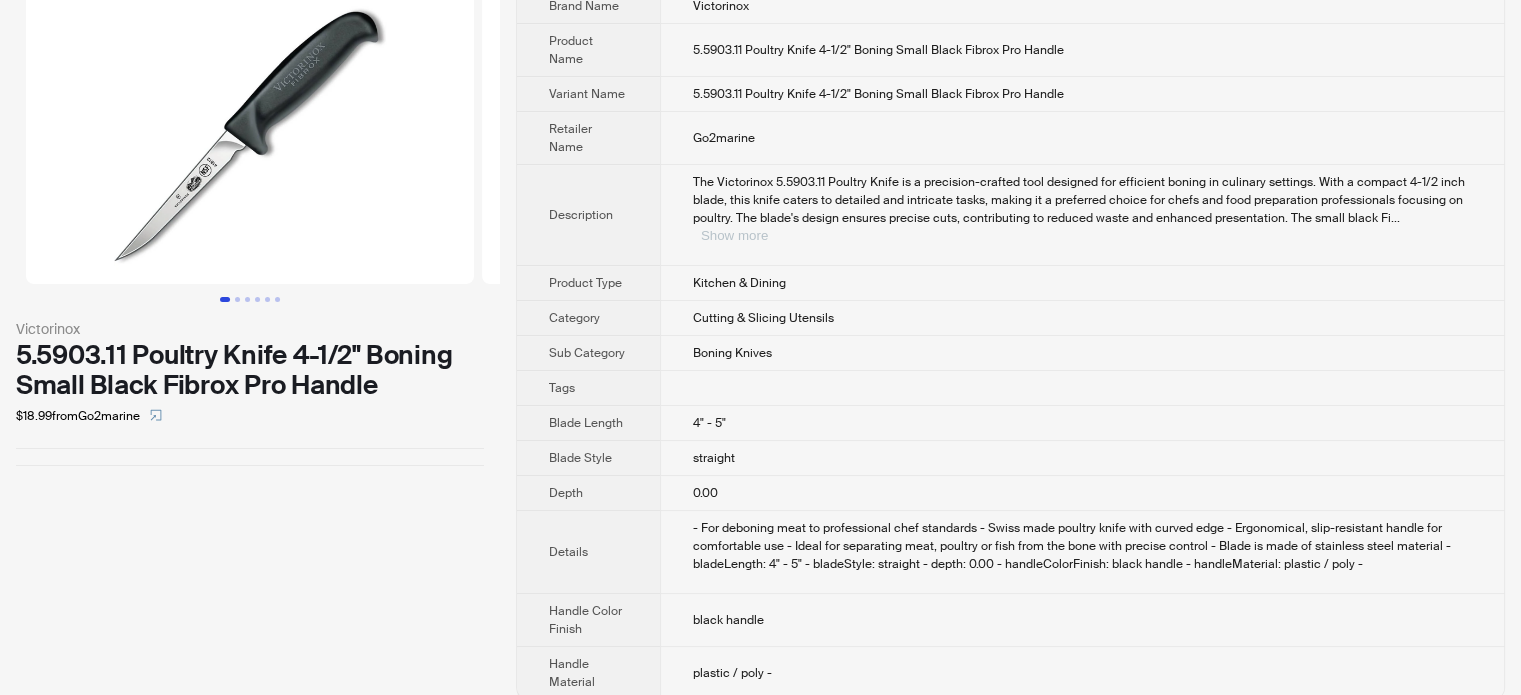 click on "Show more" at bounding box center (734, 235) 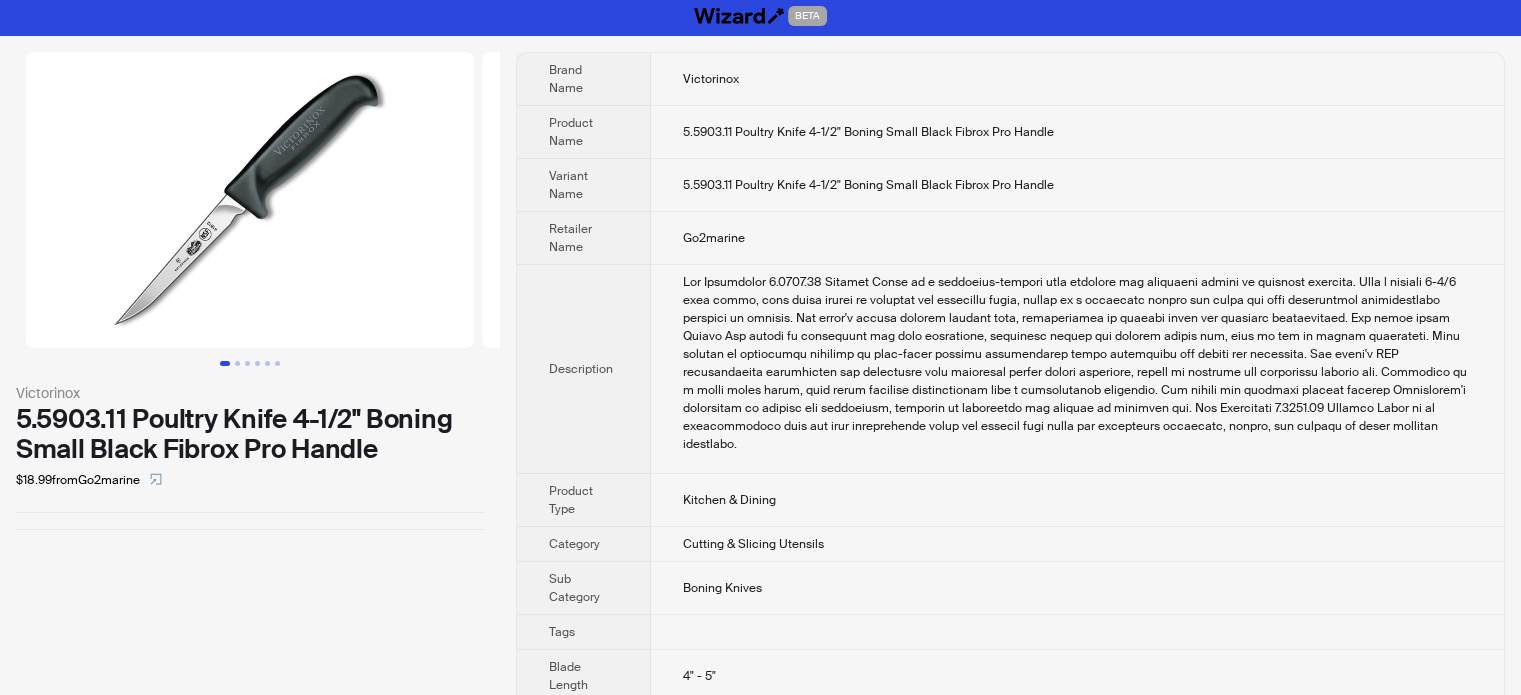 scroll, scrollTop: 0, scrollLeft: 0, axis: both 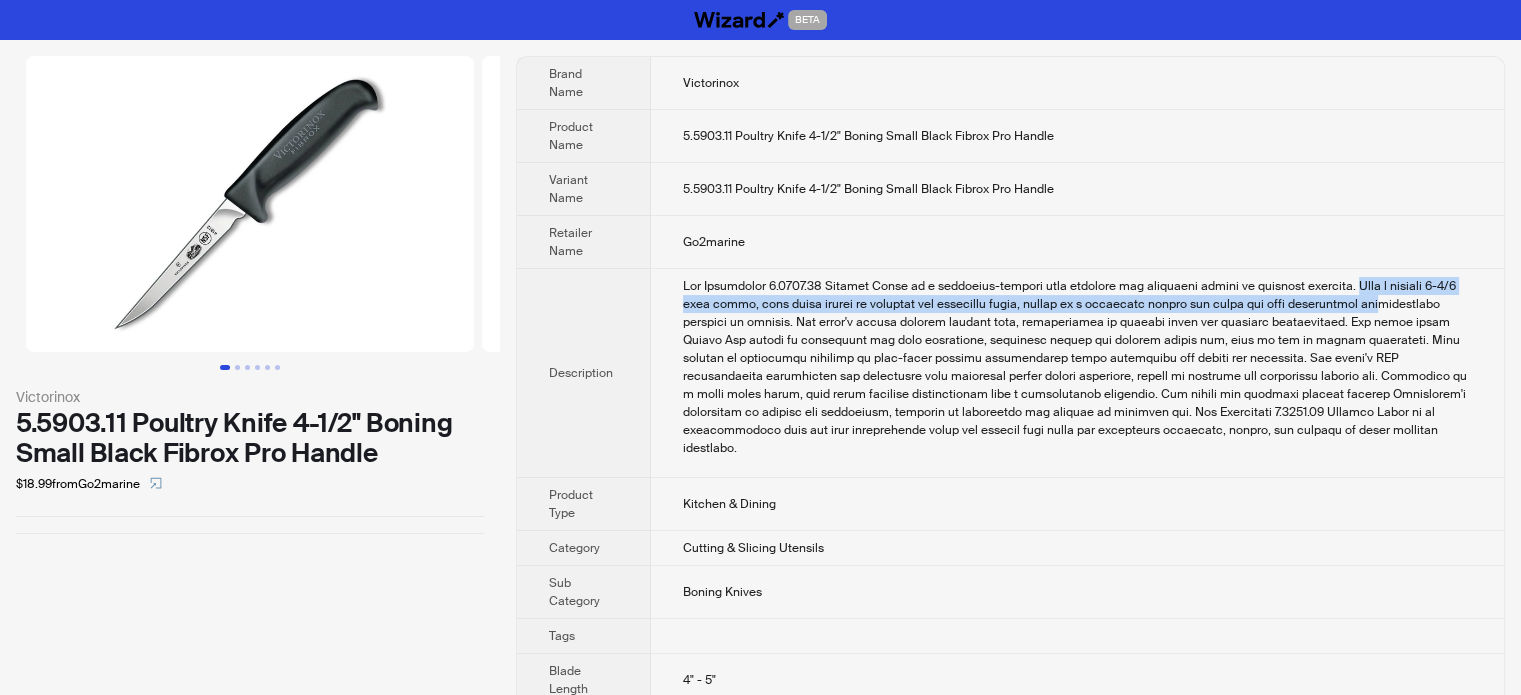 drag, startPoint x: 1301, startPoint y: 280, endPoint x: 1300, endPoint y: 303, distance: 23.021729 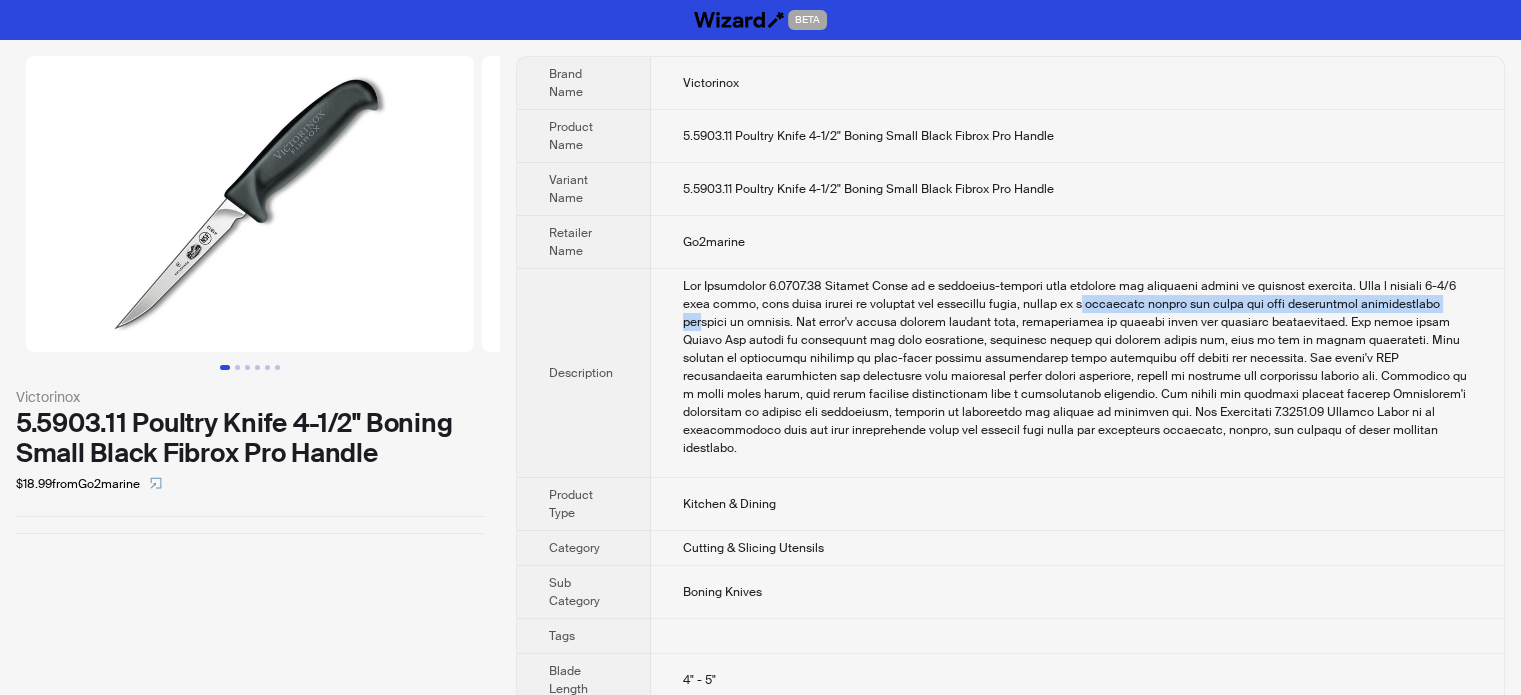 drag, startPoint x: 1078, startPoint y: 310, endPoint x: 1400, endPoint y: 308, distance: 322.00623 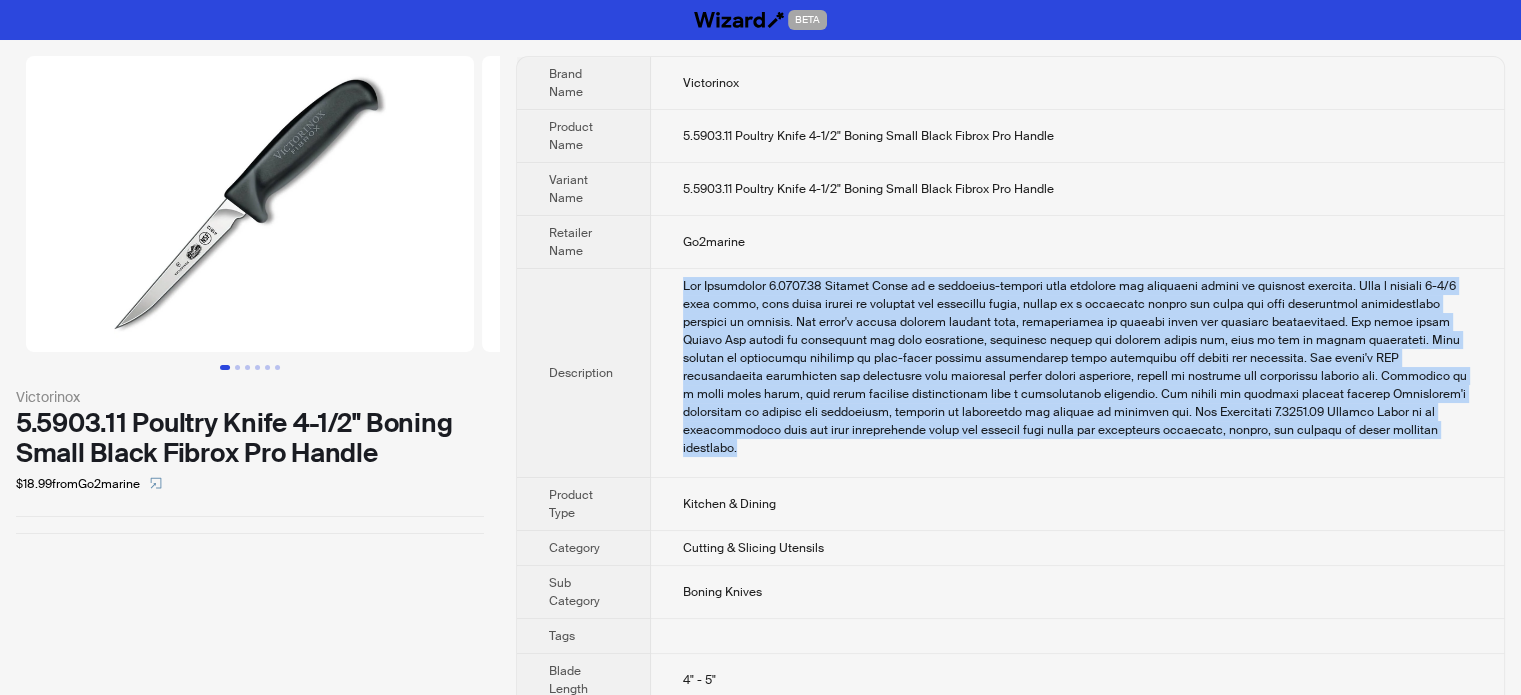 drag, startPoint x: 687, startPoint y: 287, endPoint x: 1002, endPoint y: 493, distance: 376.37878 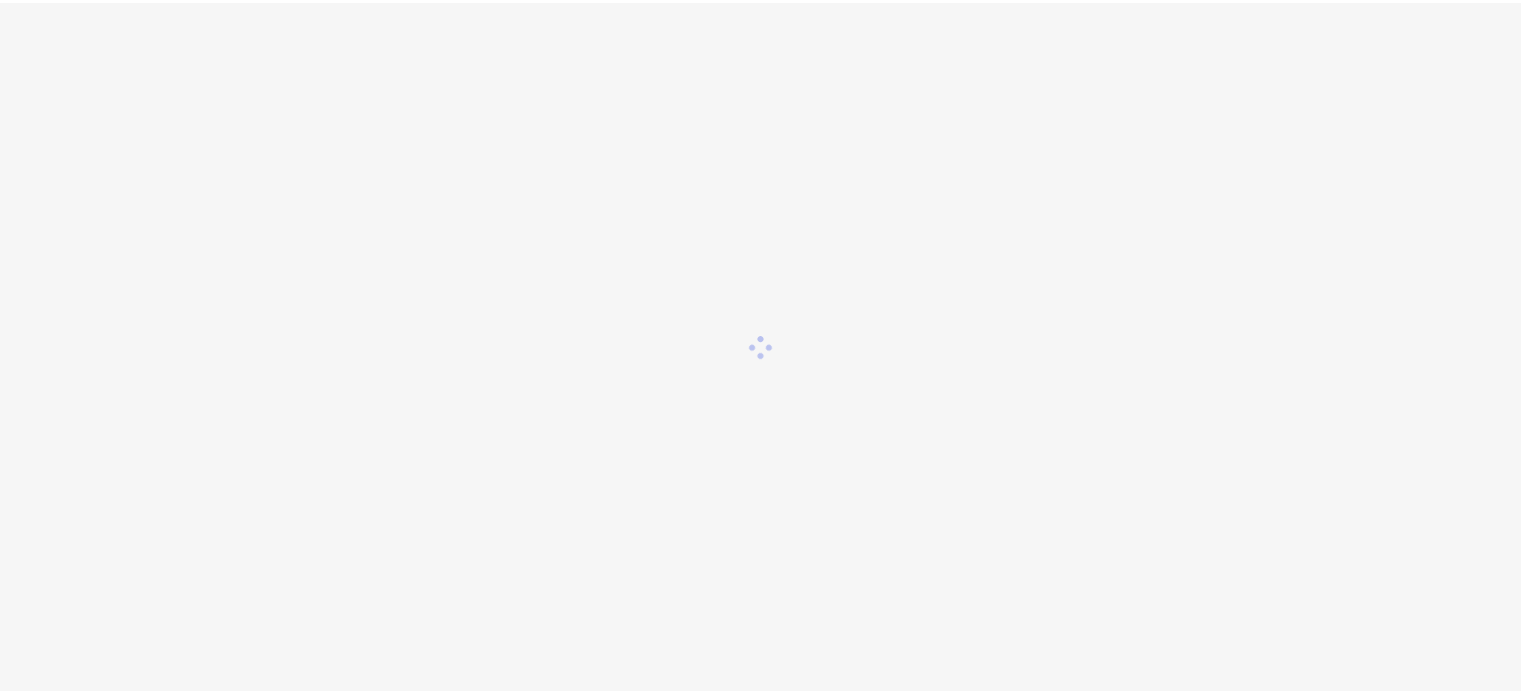 scroll, scrollTop: 0, scrollLeft: 0, axis: both 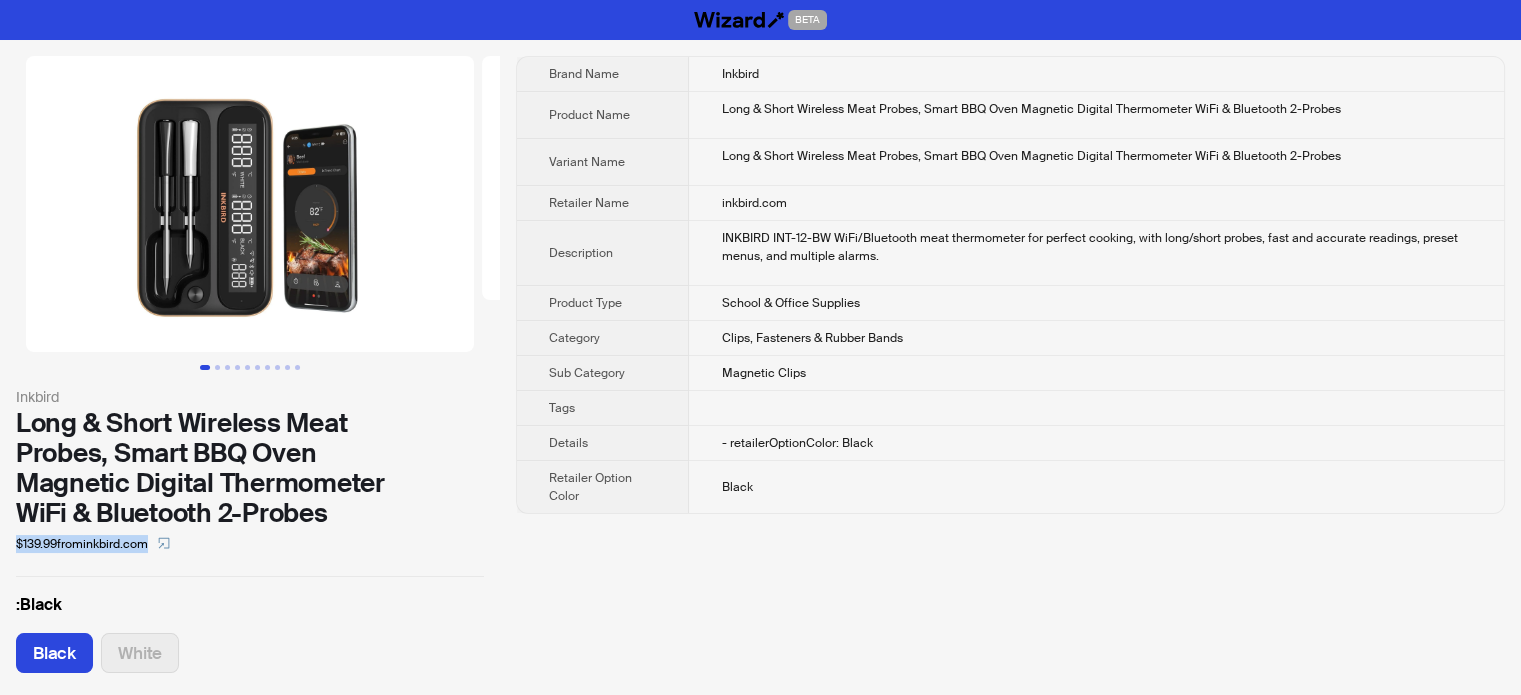 drag, startPoint x: 4, startPoint y: 539, endPoint x: 150, endPoint y: 552, distance: 146.57762 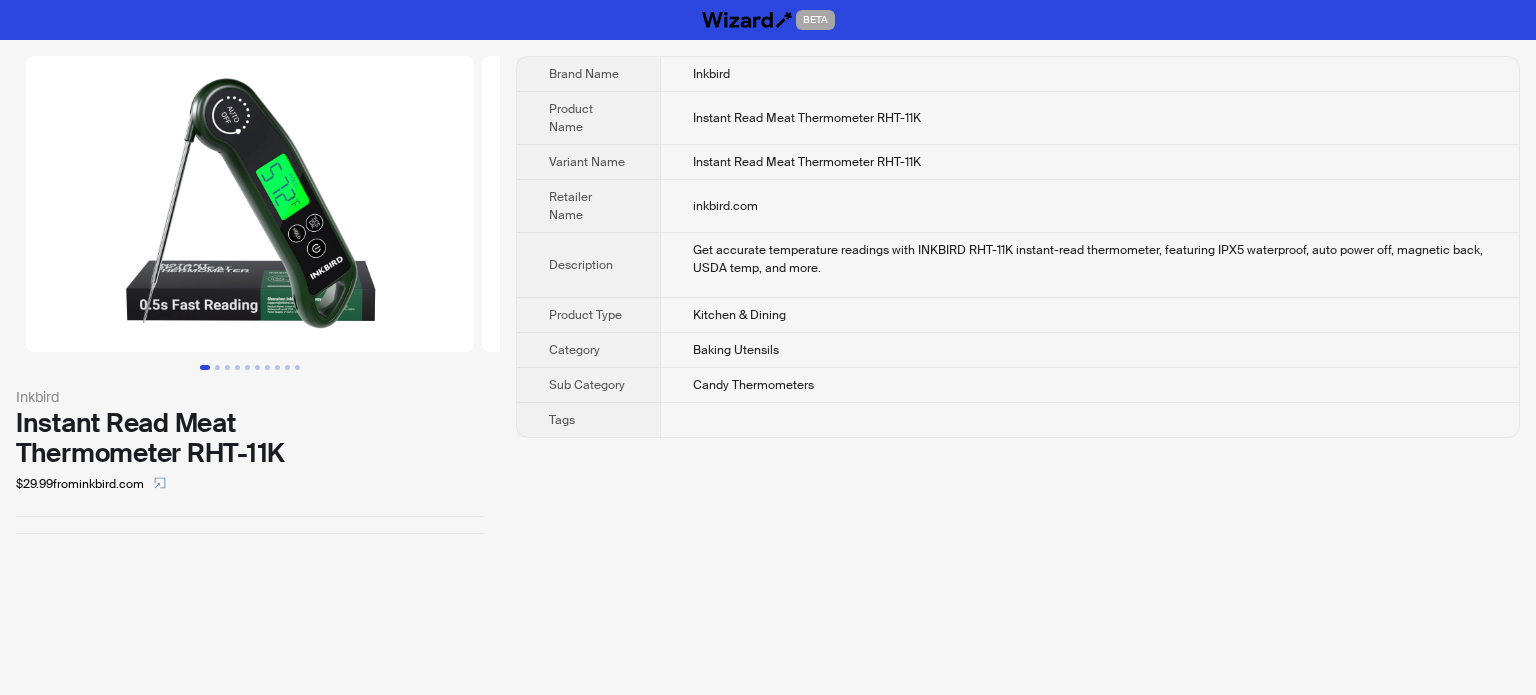 scroll, scrollTop: 0, scrollLeft: 0, axis: both 